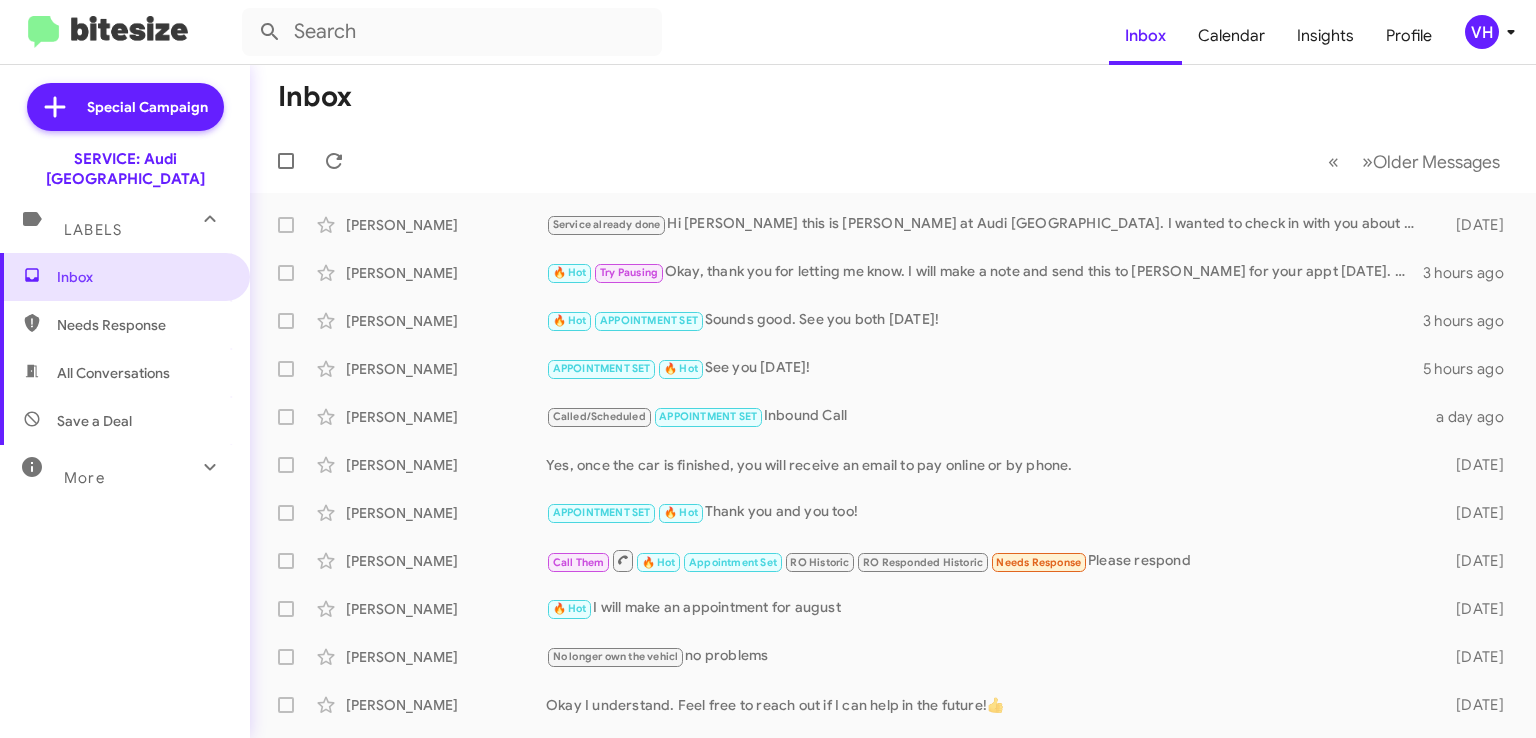 scroll, scrollTop: 0, scrollLeft: 0, axis: both 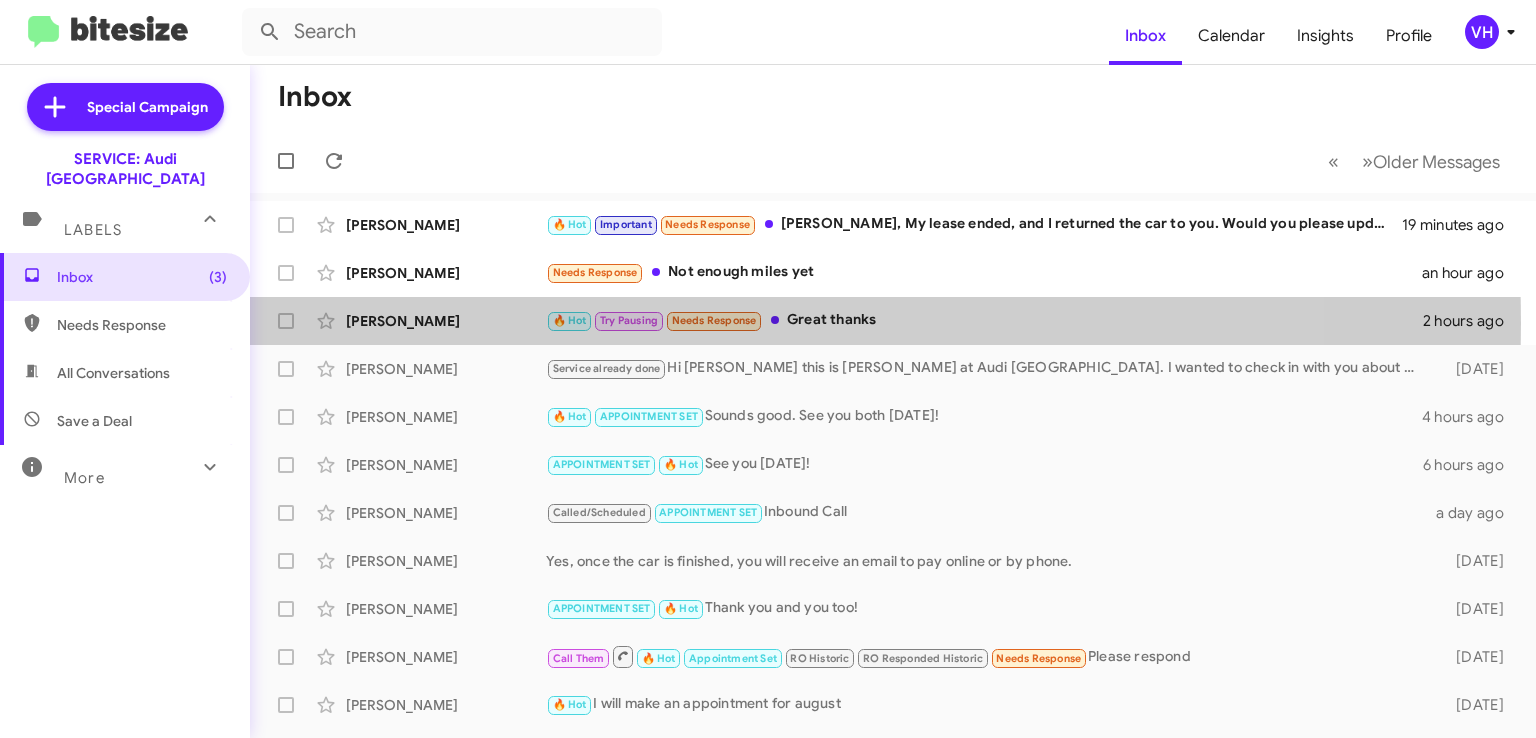 click on "[PERSON_NAME]" 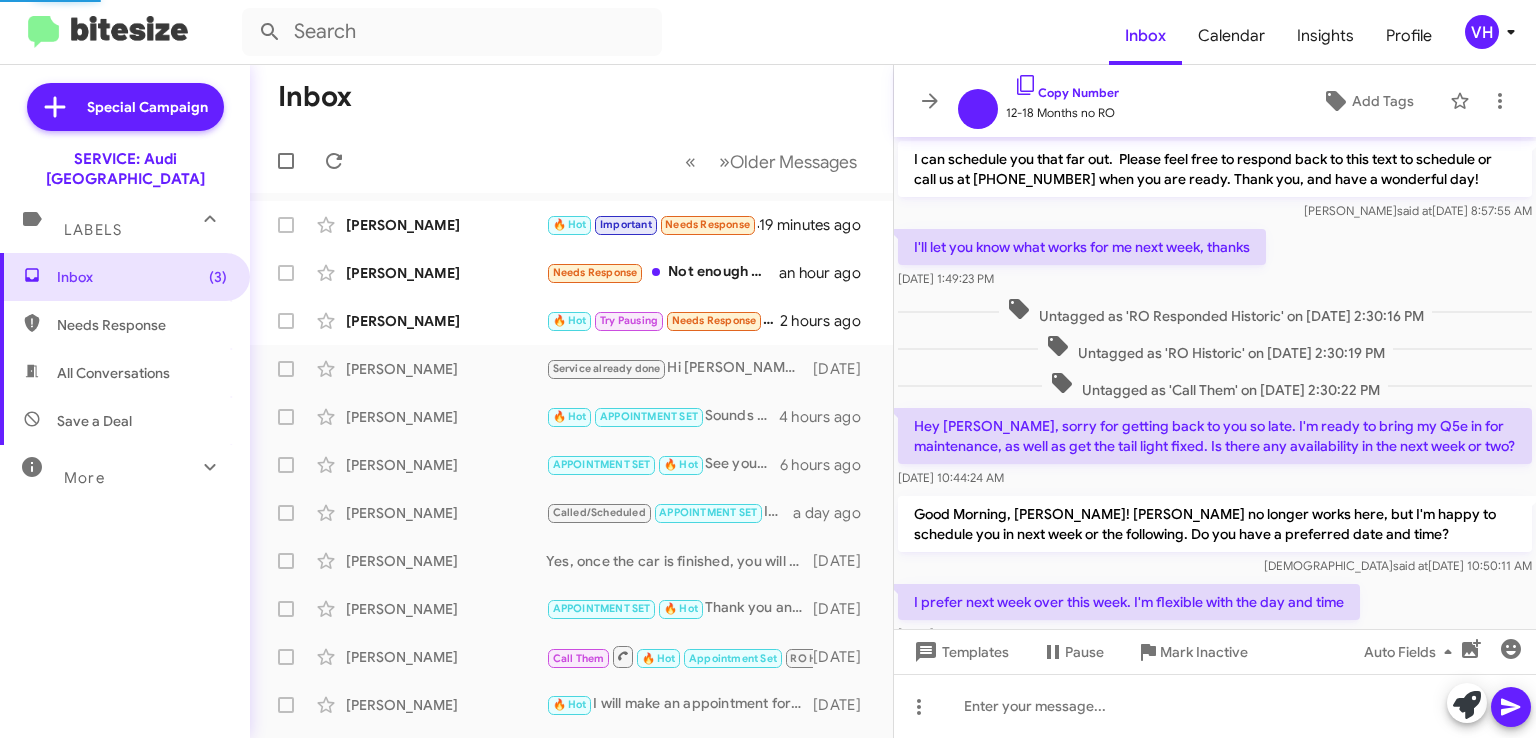 scroll, scrollTop: 1056, scrollLeft: 0, axis: vertical 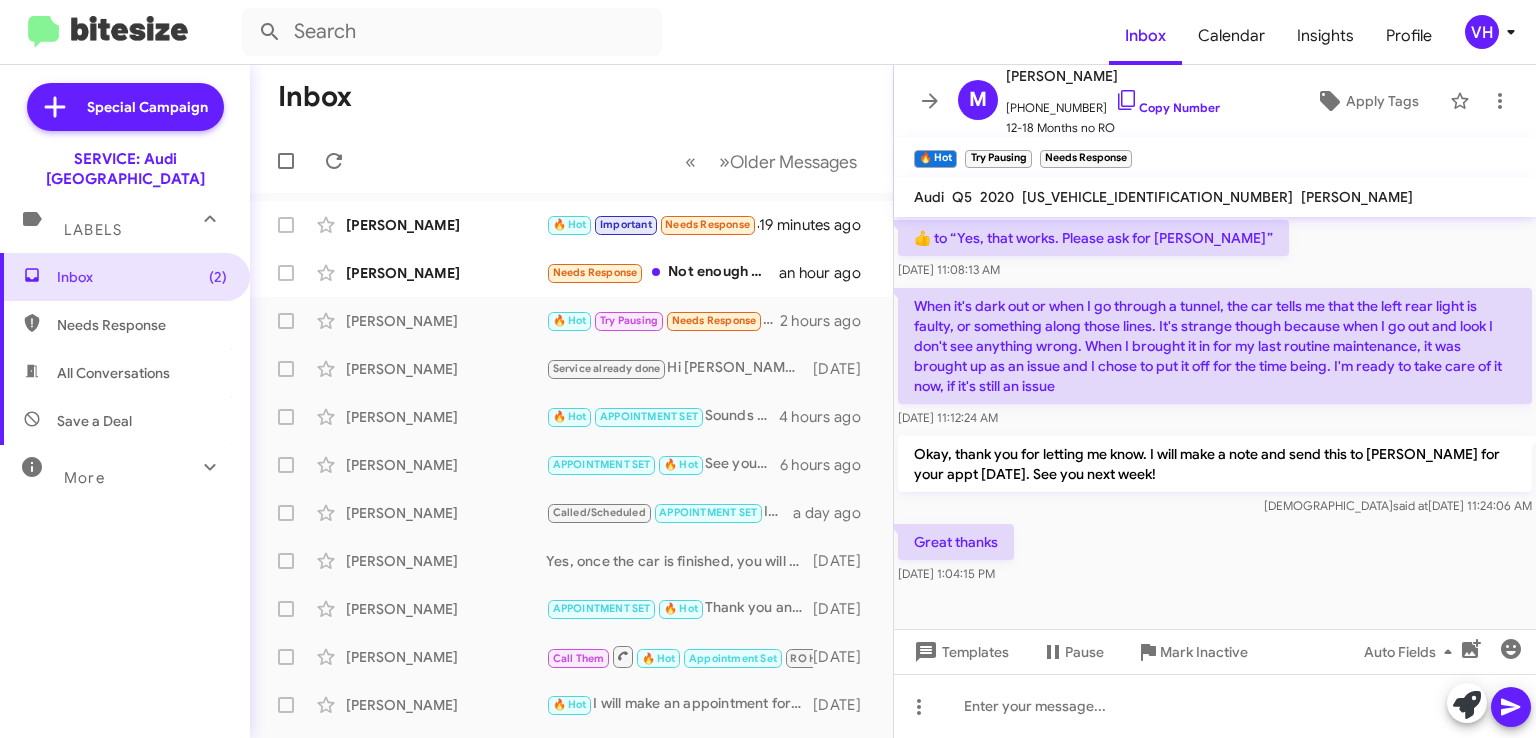 click on "×" 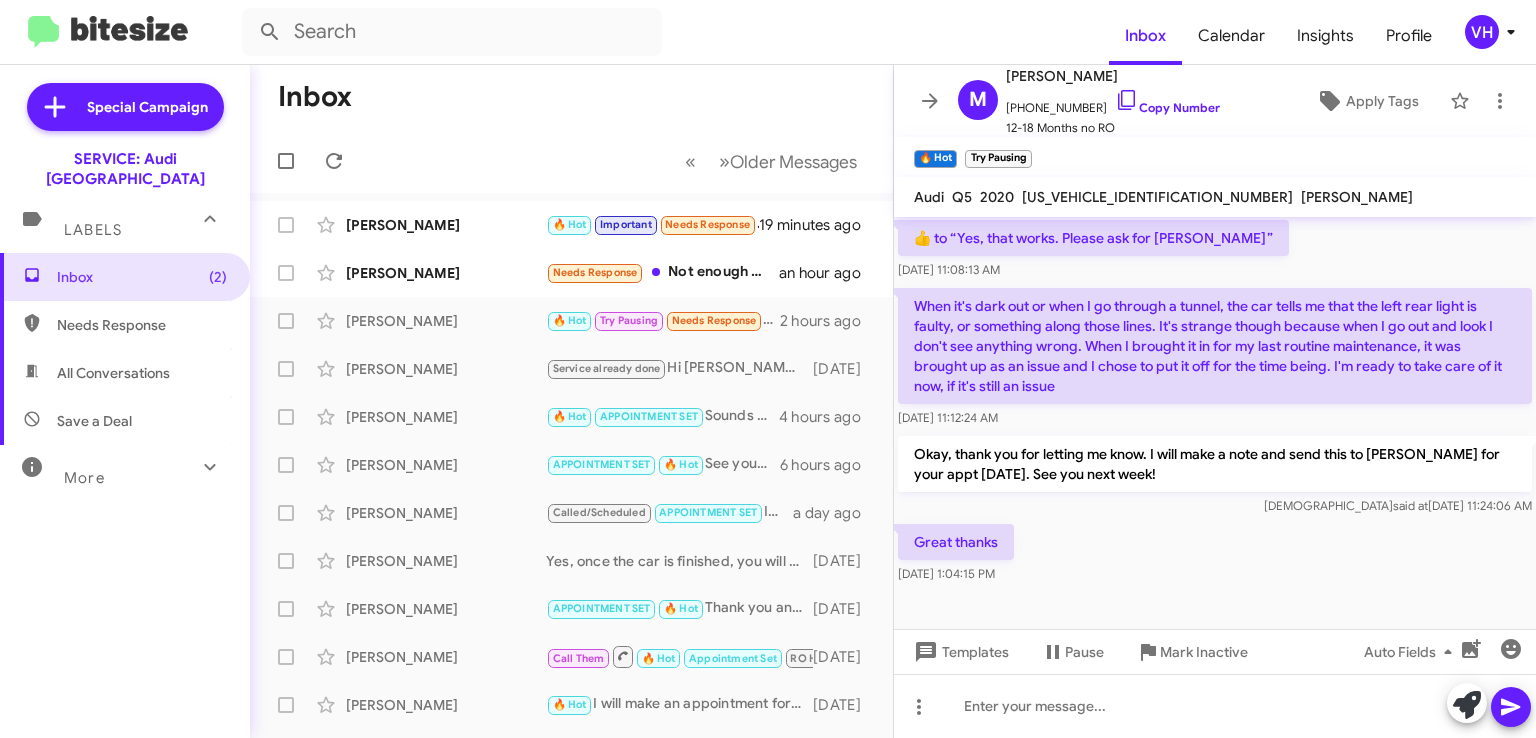 click on "×" 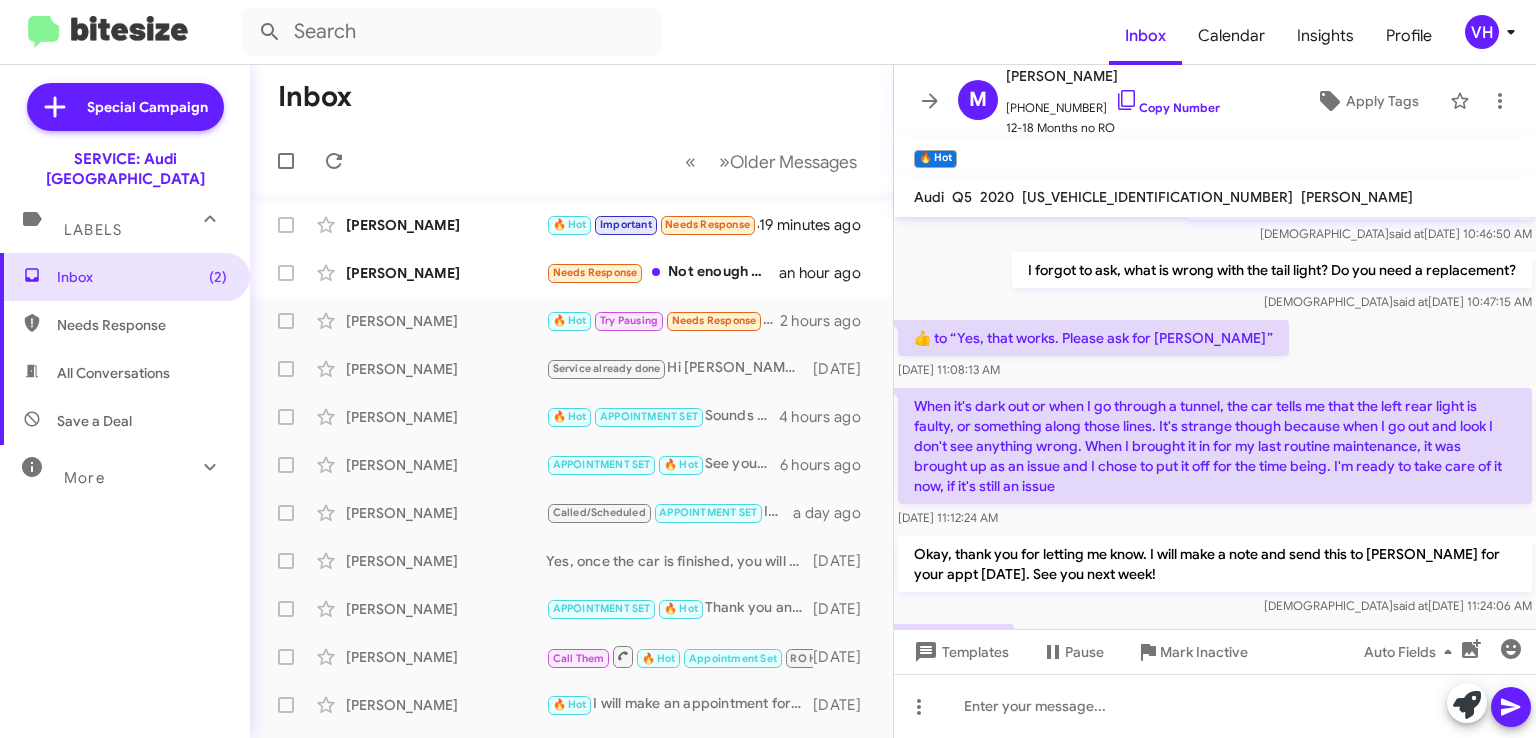 scroll, scrollTop: 1136, scrollLeft: 0, axis: vertical 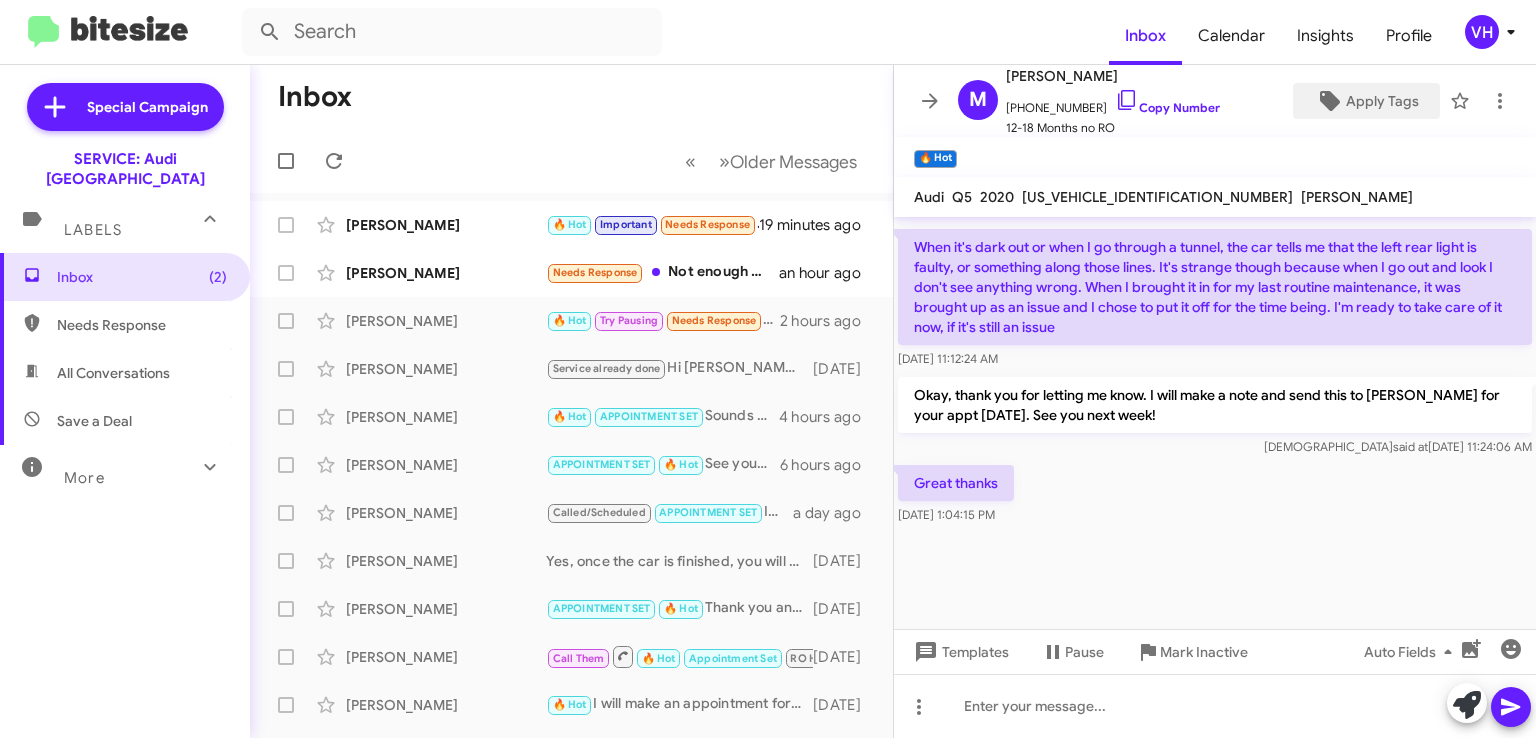click on "Apply Tags" 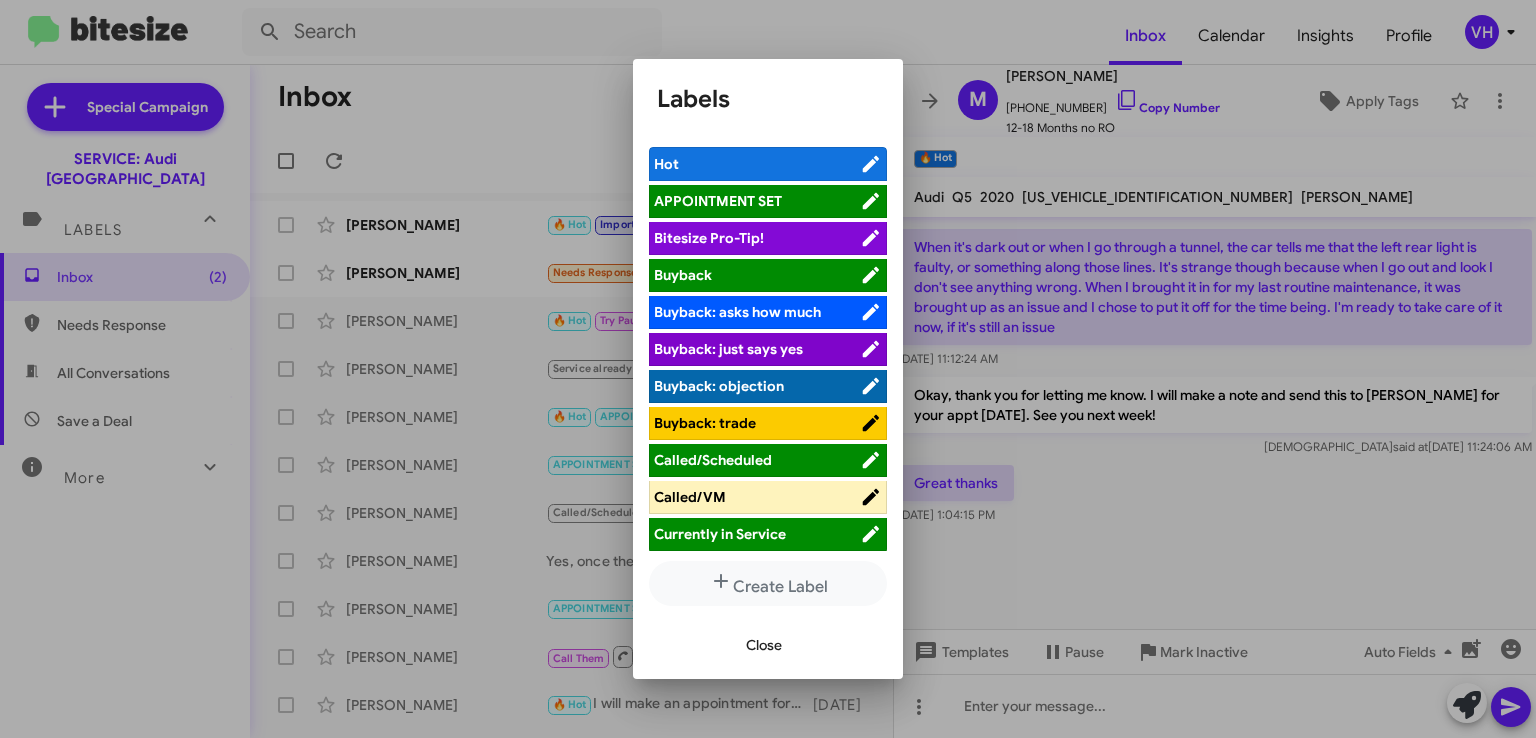 click on "APPOINTMENT SET" at bounding box center (718, 201) 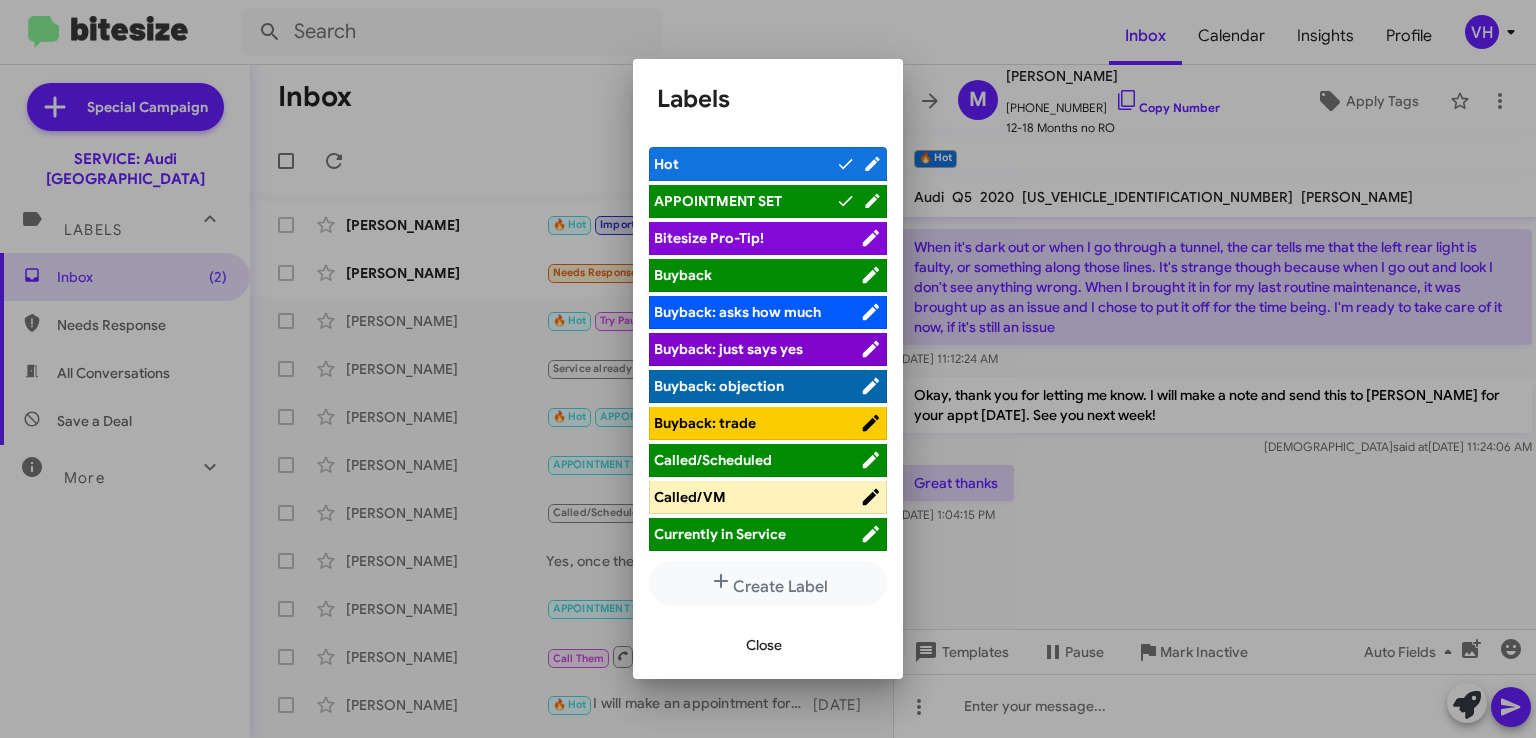 click on "Close" at bounding box center (764, 645) 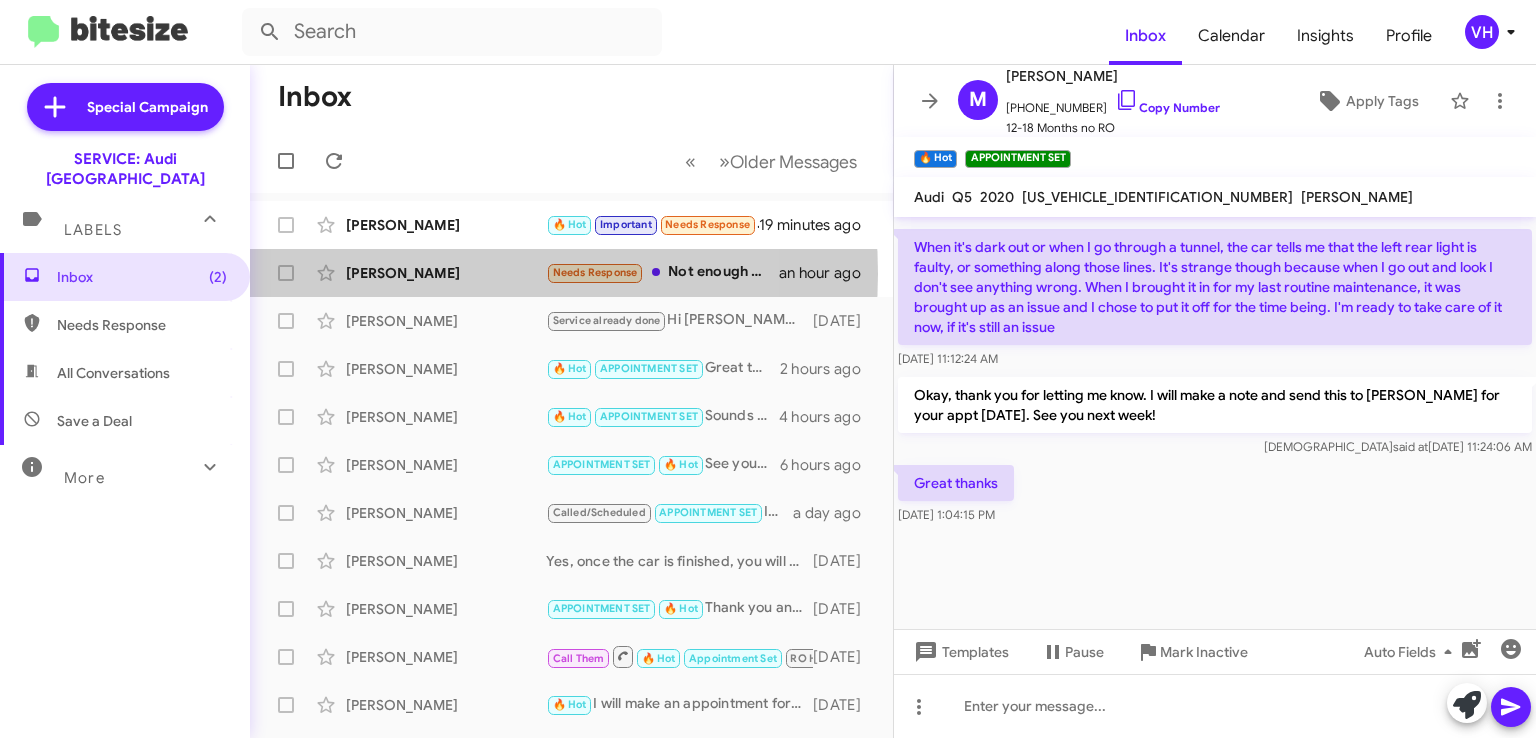 click on "Loretta Purnell" 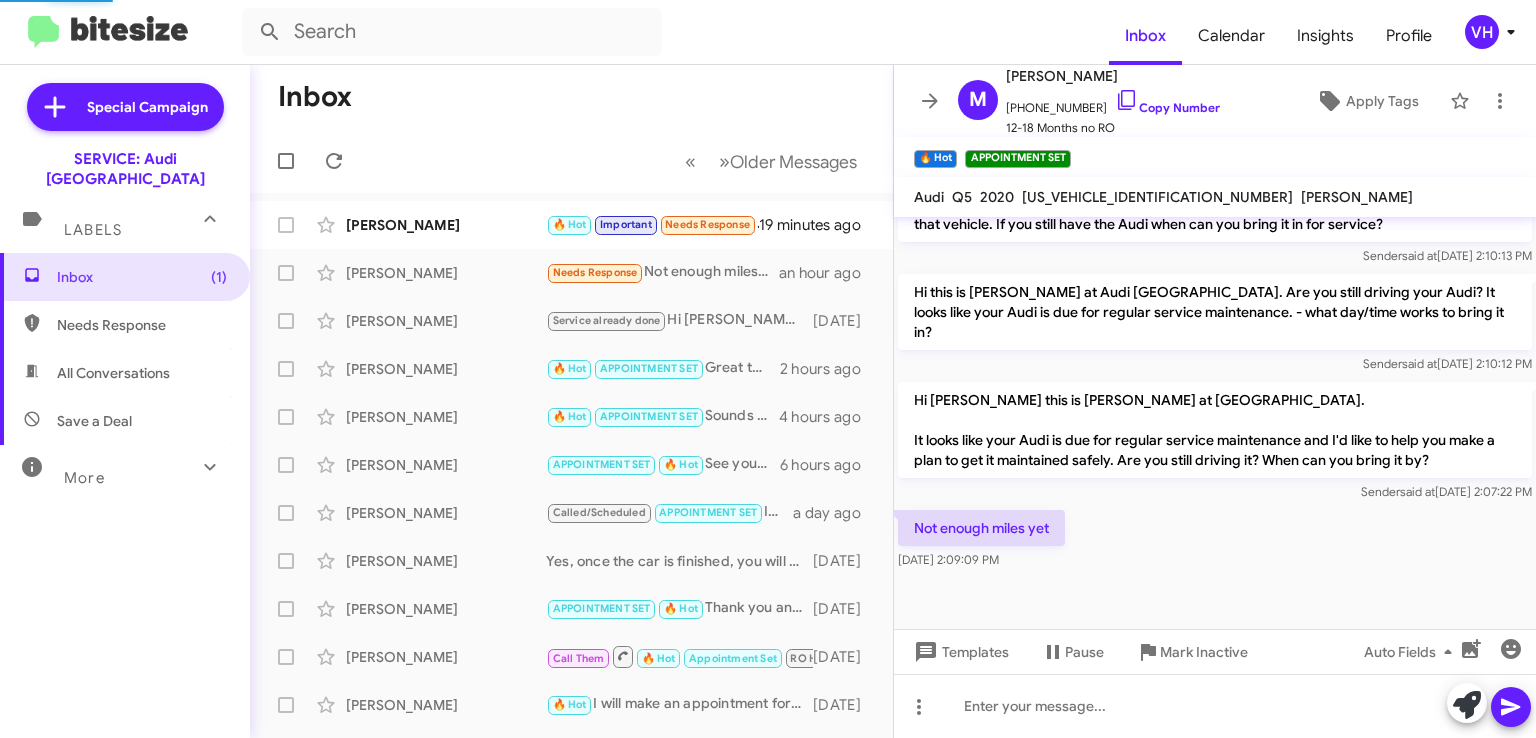 scroll, scrollTop: 851, scrollLeft: 0, axis: vertical 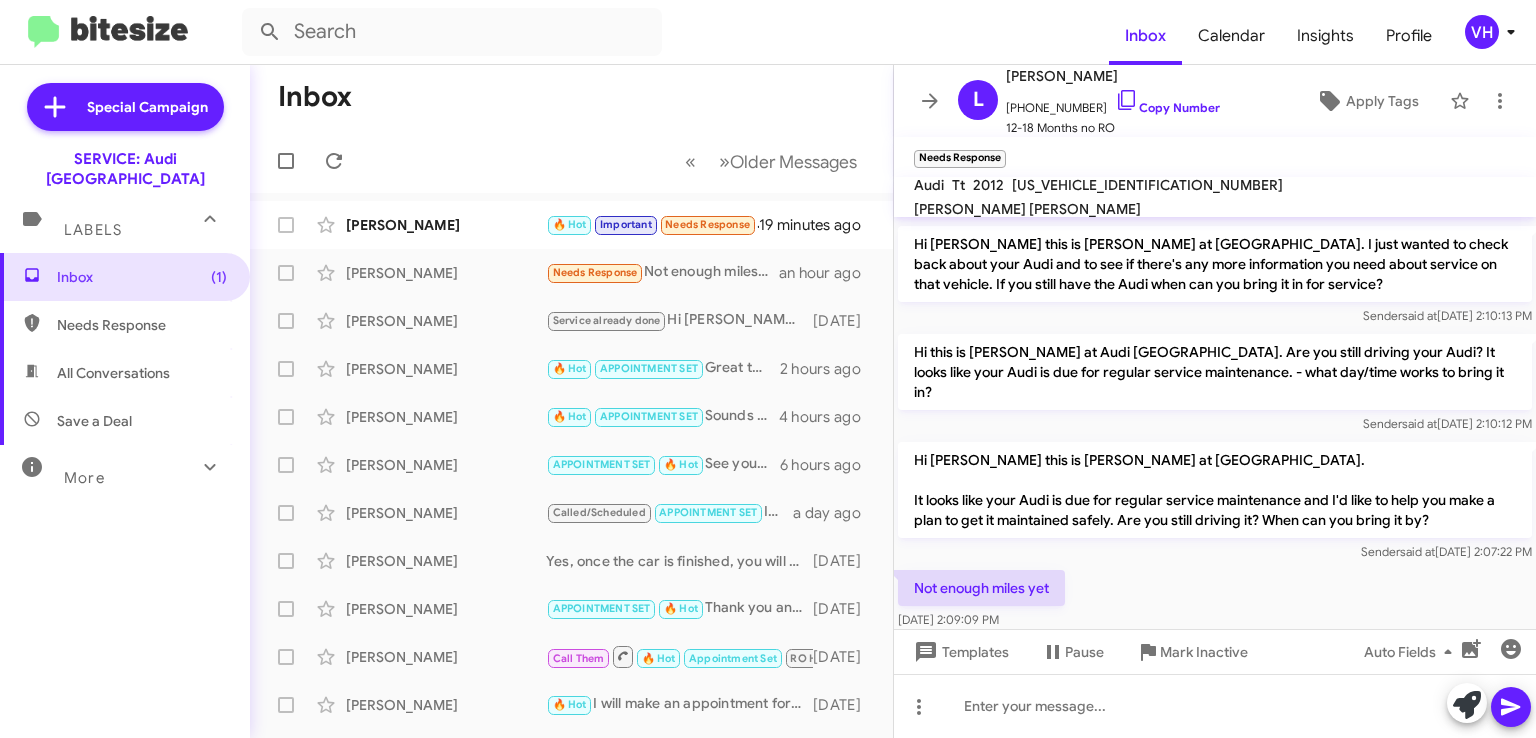 drag, startPoint x: 985, startPoint y: 403, endPoint x: 1133, endPoint y: 489, distance: 171.17242 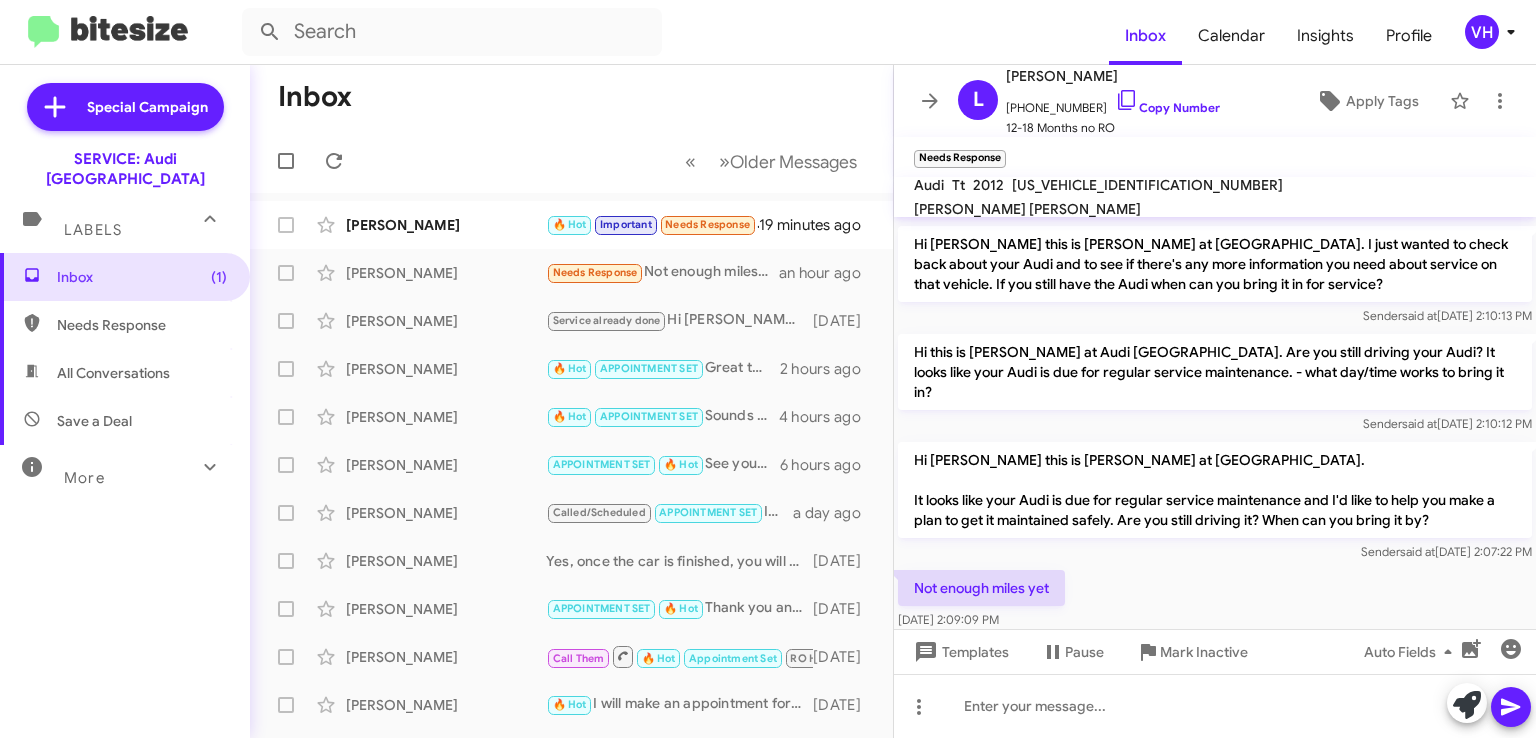 click on "Hi Loretta this is Steven Bainbridge at Audi Oakland.
It looks like your Audi is due for regular service maintenance and I'd like to help you make a plan to get it maintained safely. Are you still driving it? When can you bring it by? Sender   said at   Jul 29, 2025, 2:07:22 PM" 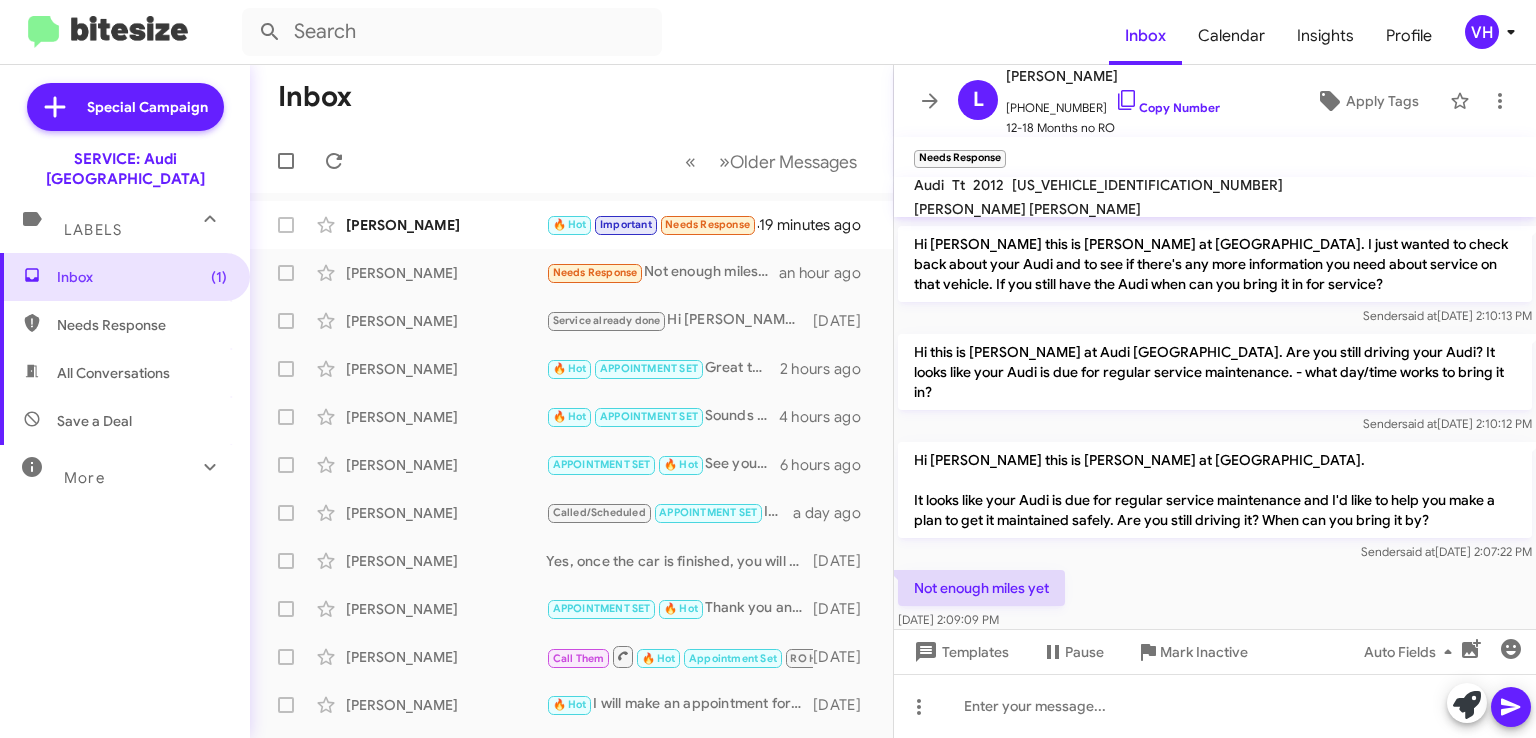 click on "Sender   said at   Jul 29, 2025, 2:07:22 PM" 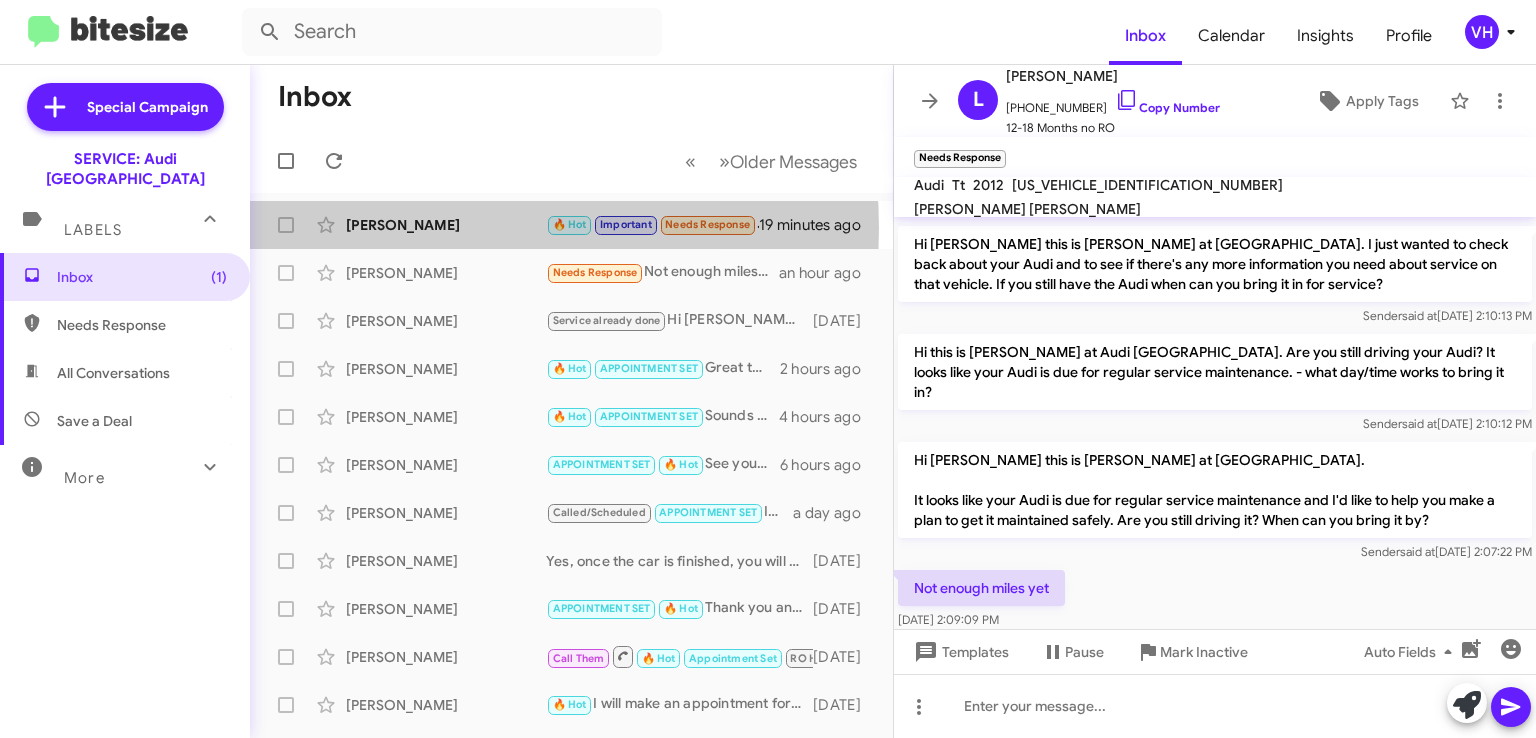 click on "Aruna Busacca" 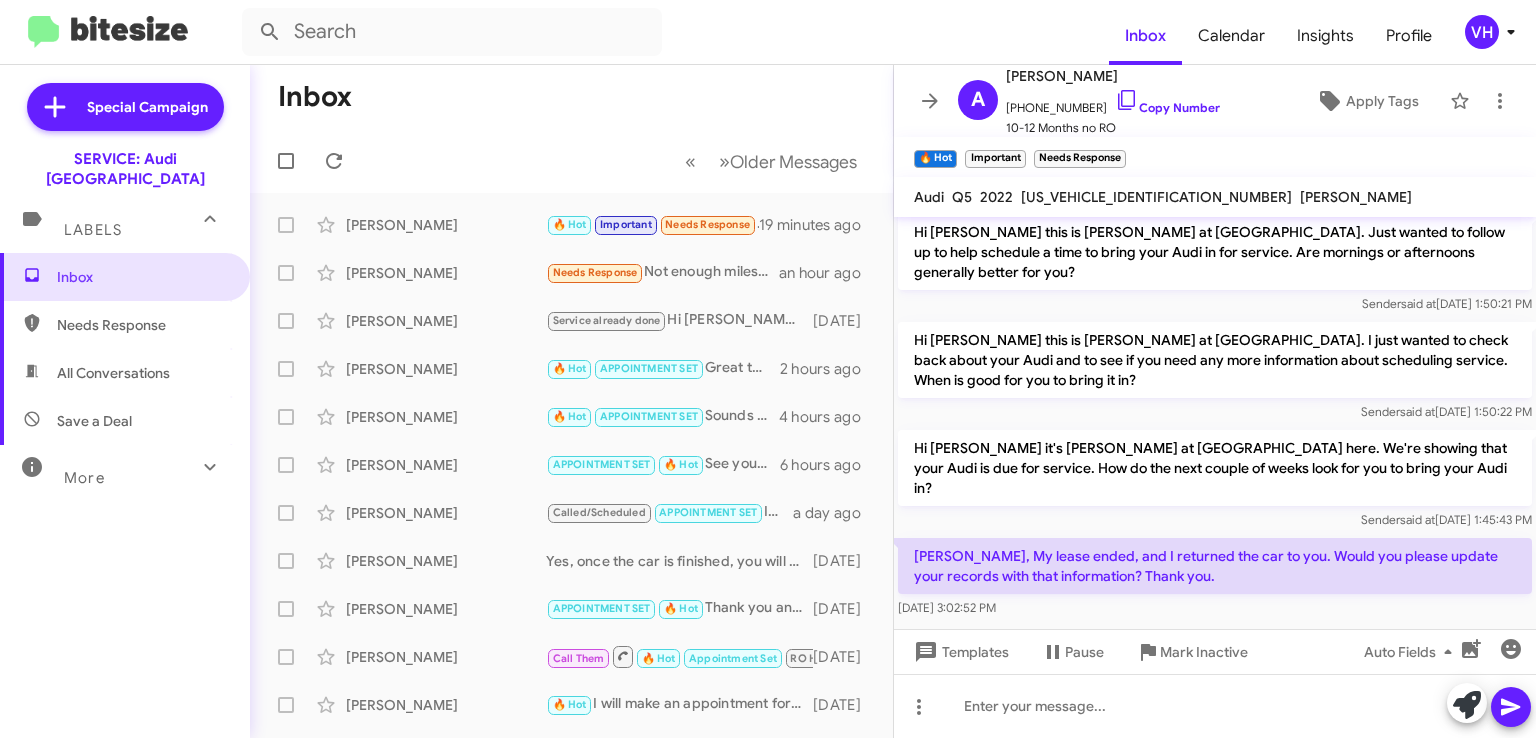 scroll, scrollTop: 976, scrollLeft: 0, axis: vertical 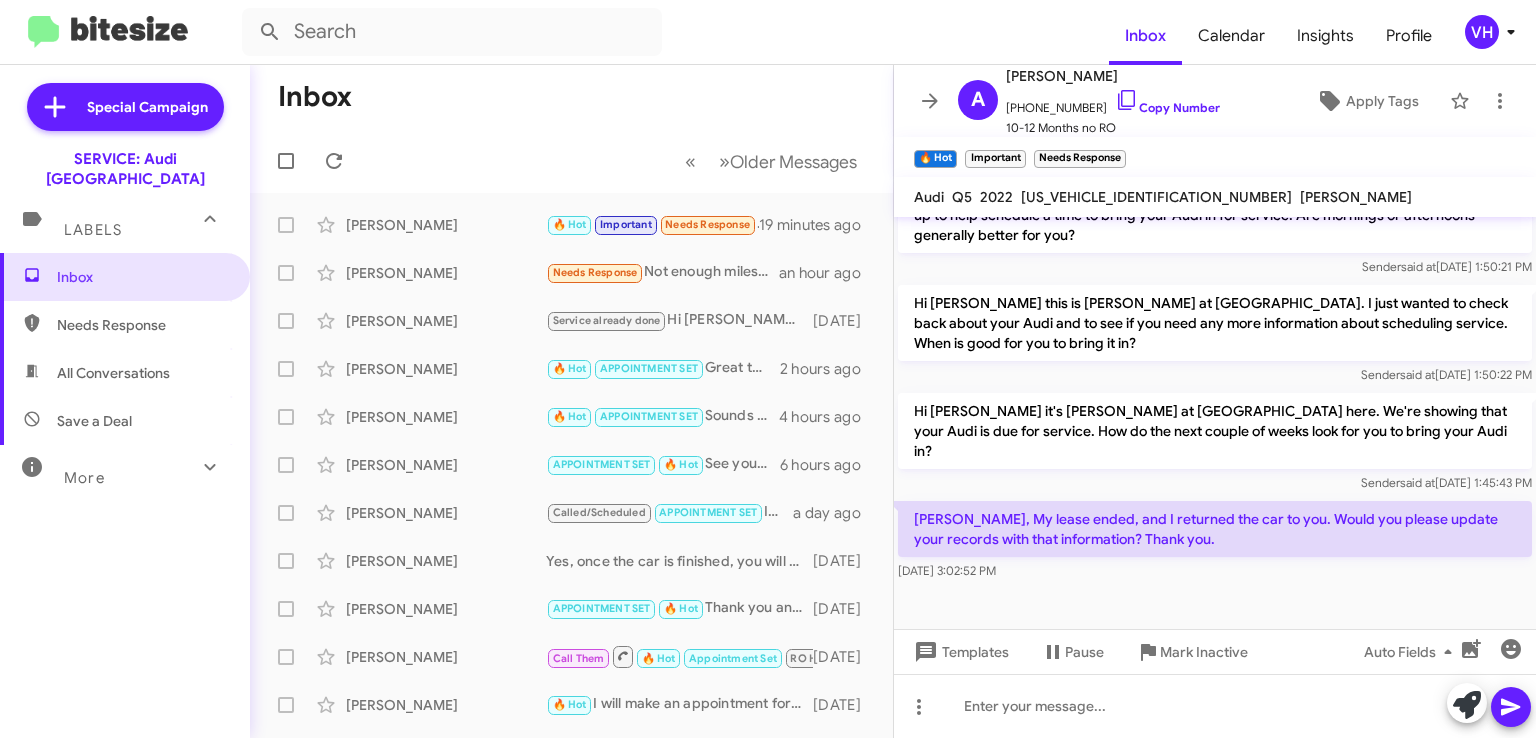 click on "Templates" 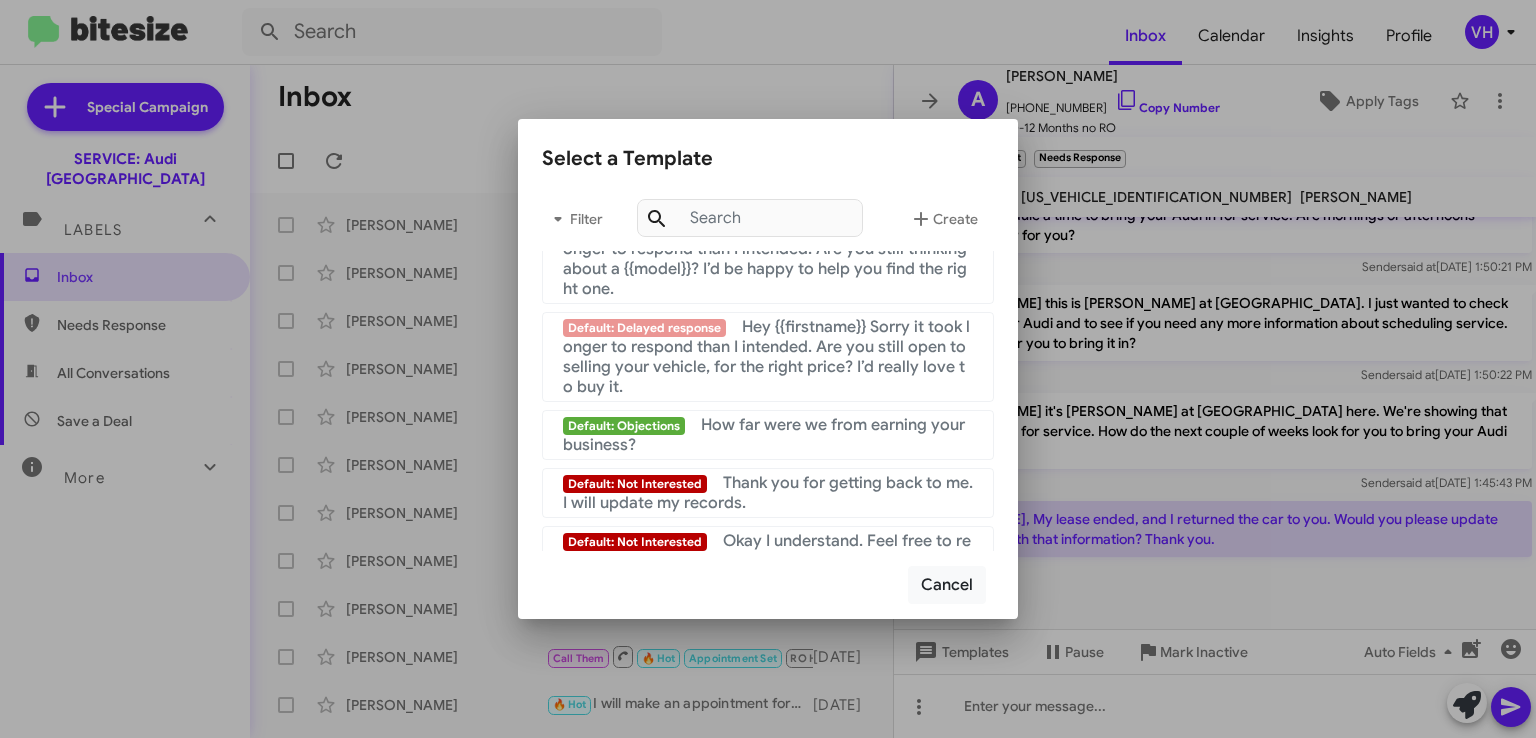 scroll, scrollTop: 1444, scrollLeft: 0, axis: vertical 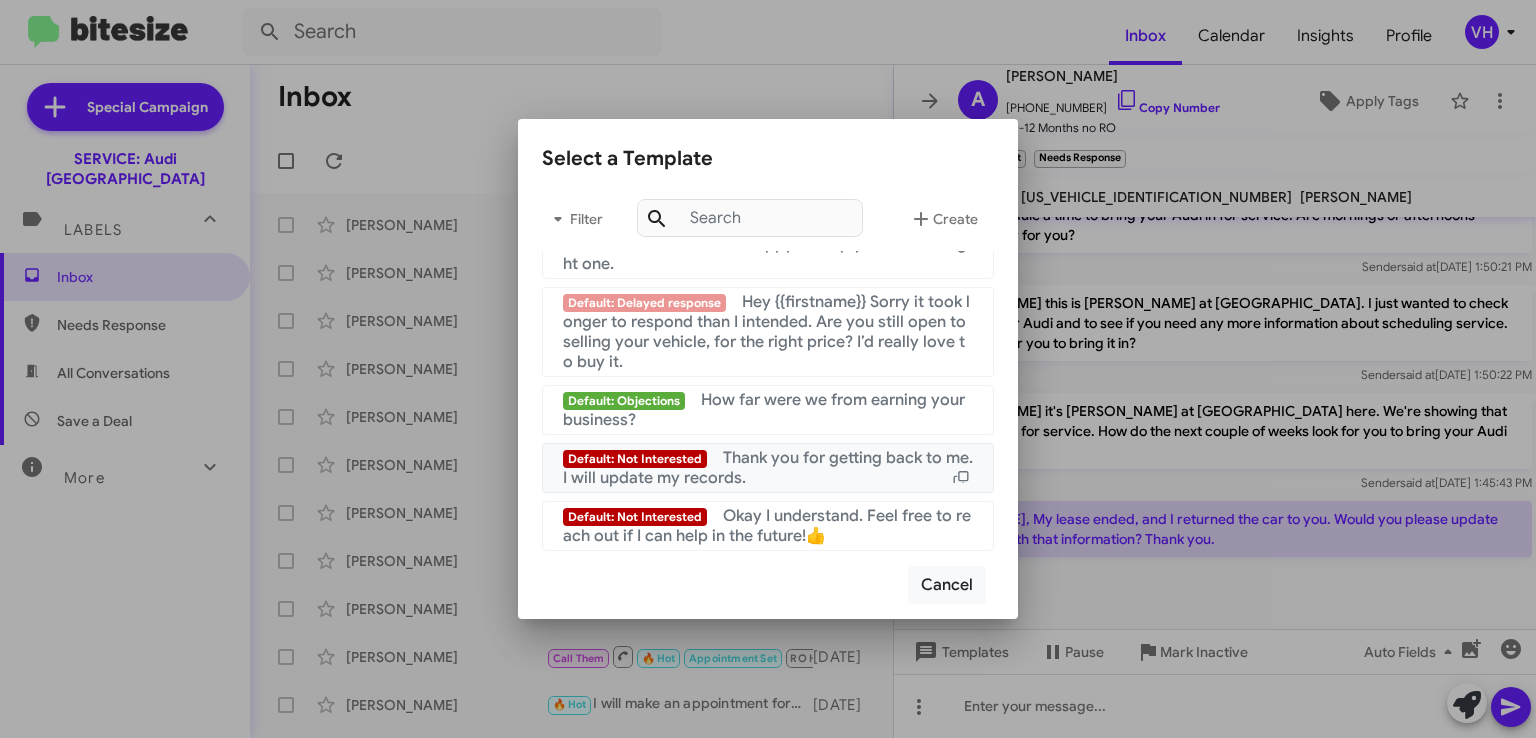 click on "Default: Not Interested  Thank you for getting back to me. I will update my records." at bounding box center [768, 468] 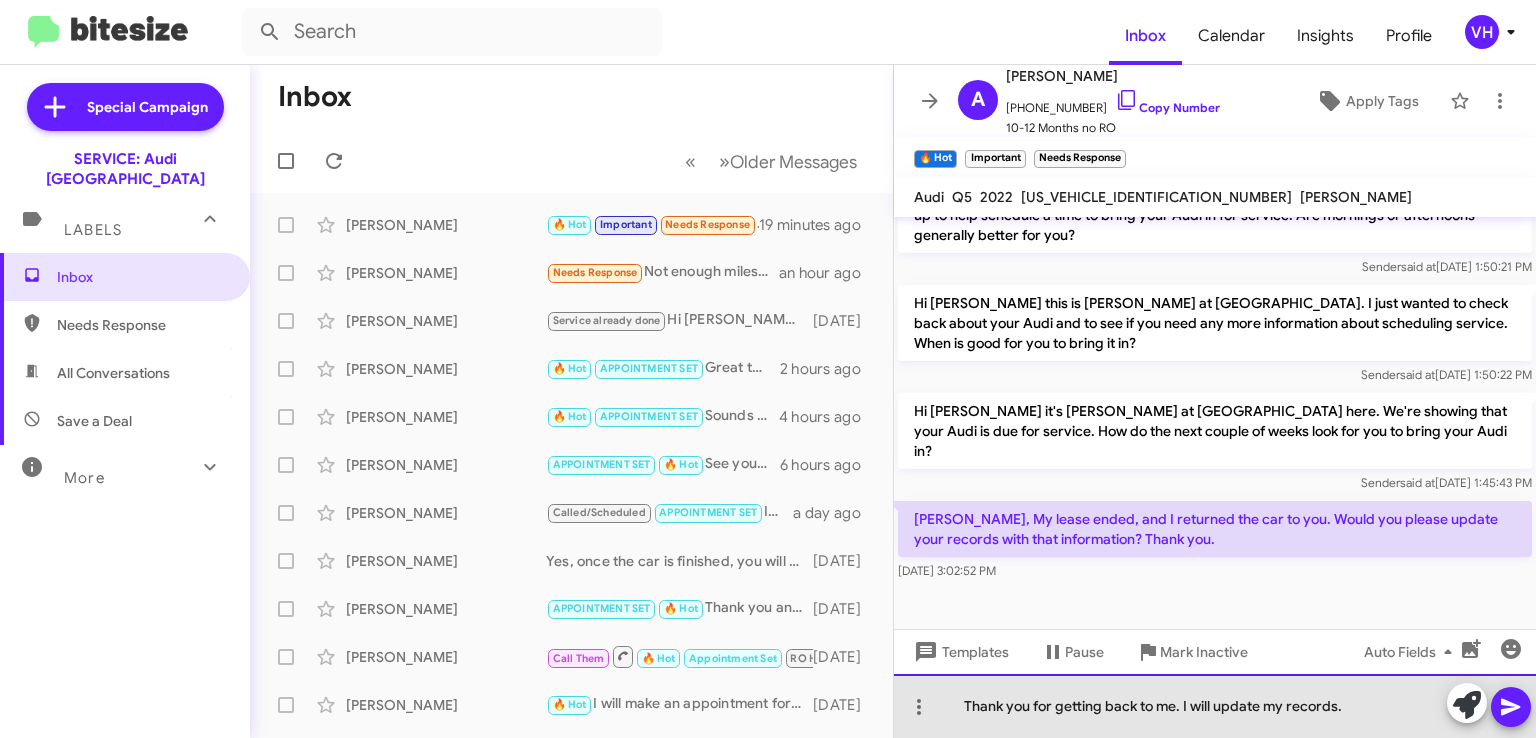click on "Thank you for getting back to me. I will update my records." 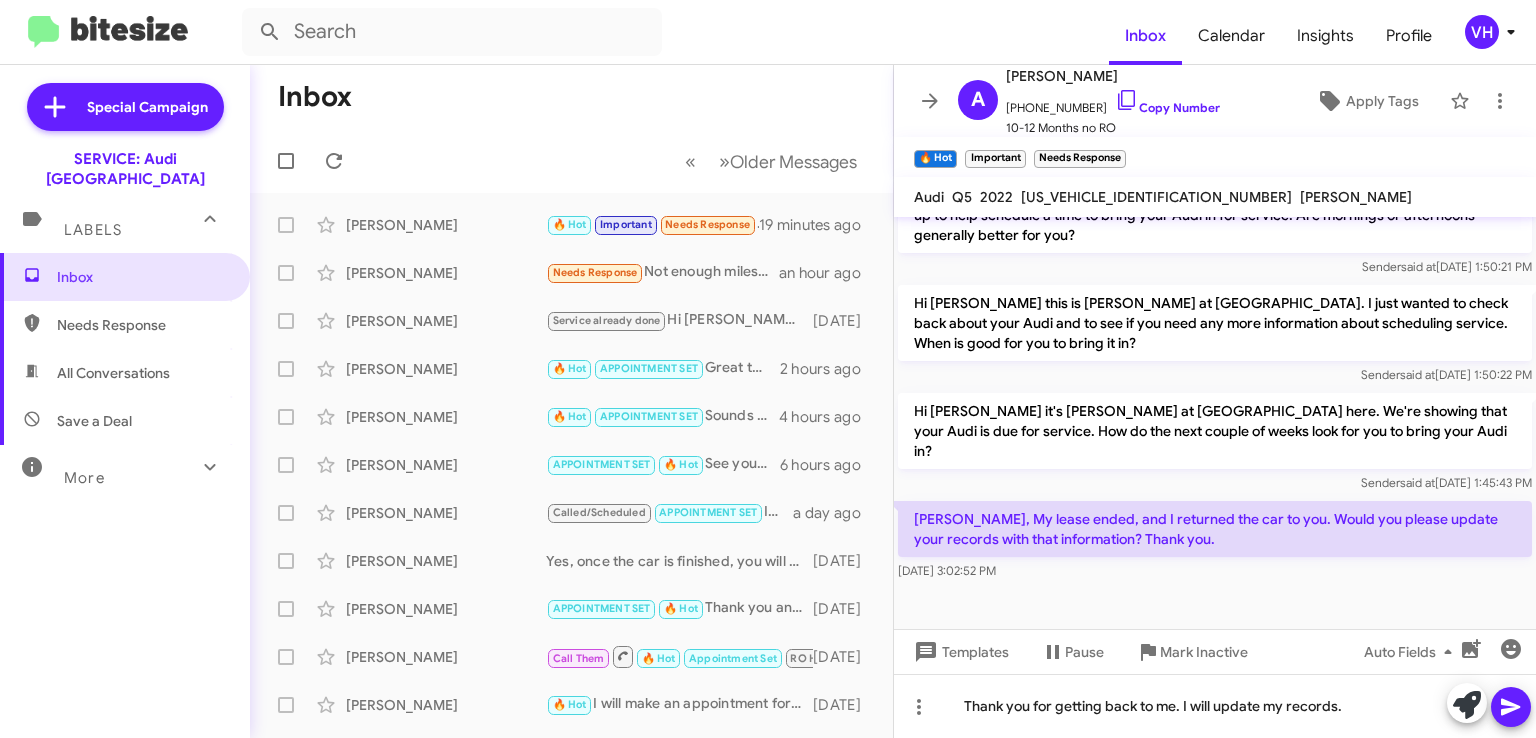click 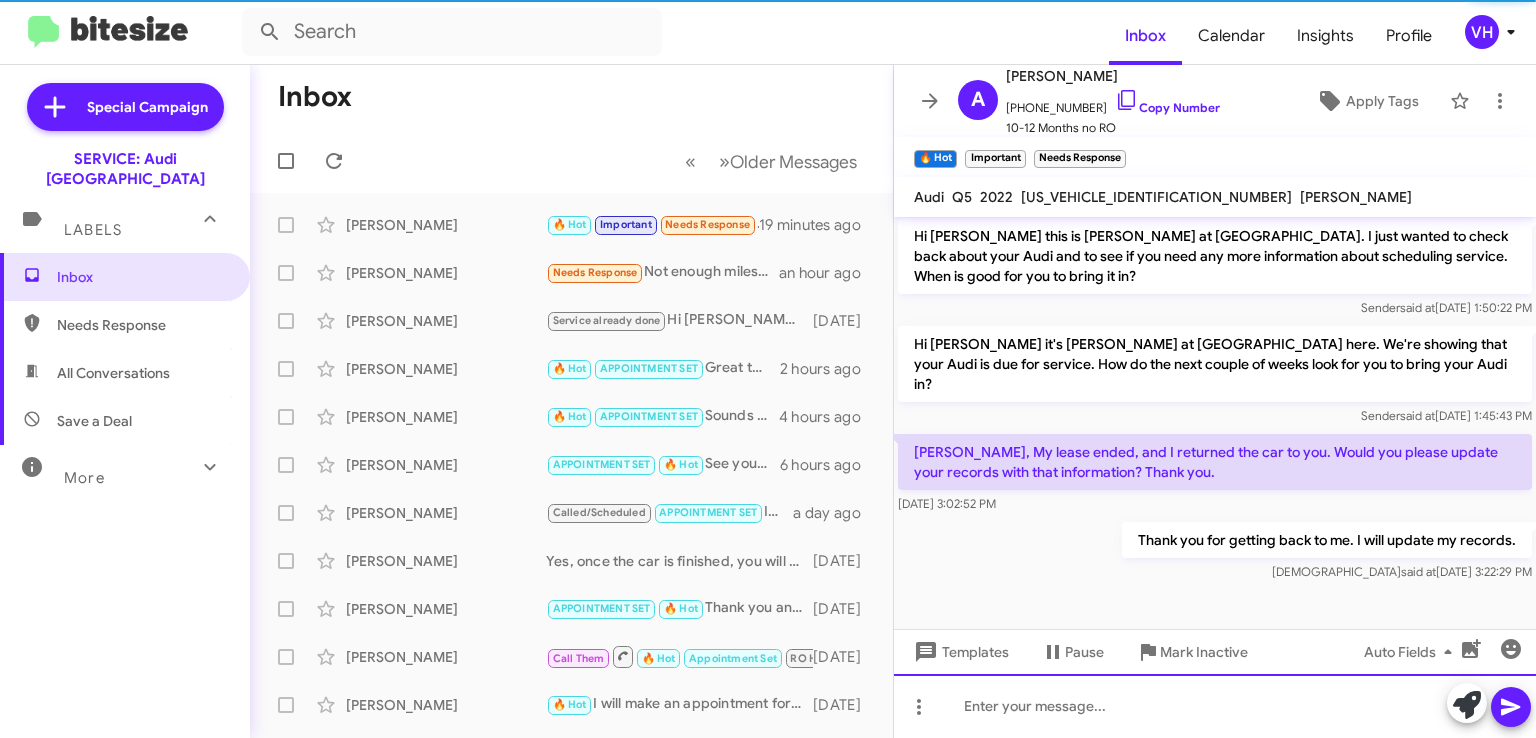 scroll, scrollTop: 1050, scrollLeft: 0, axis: vertical 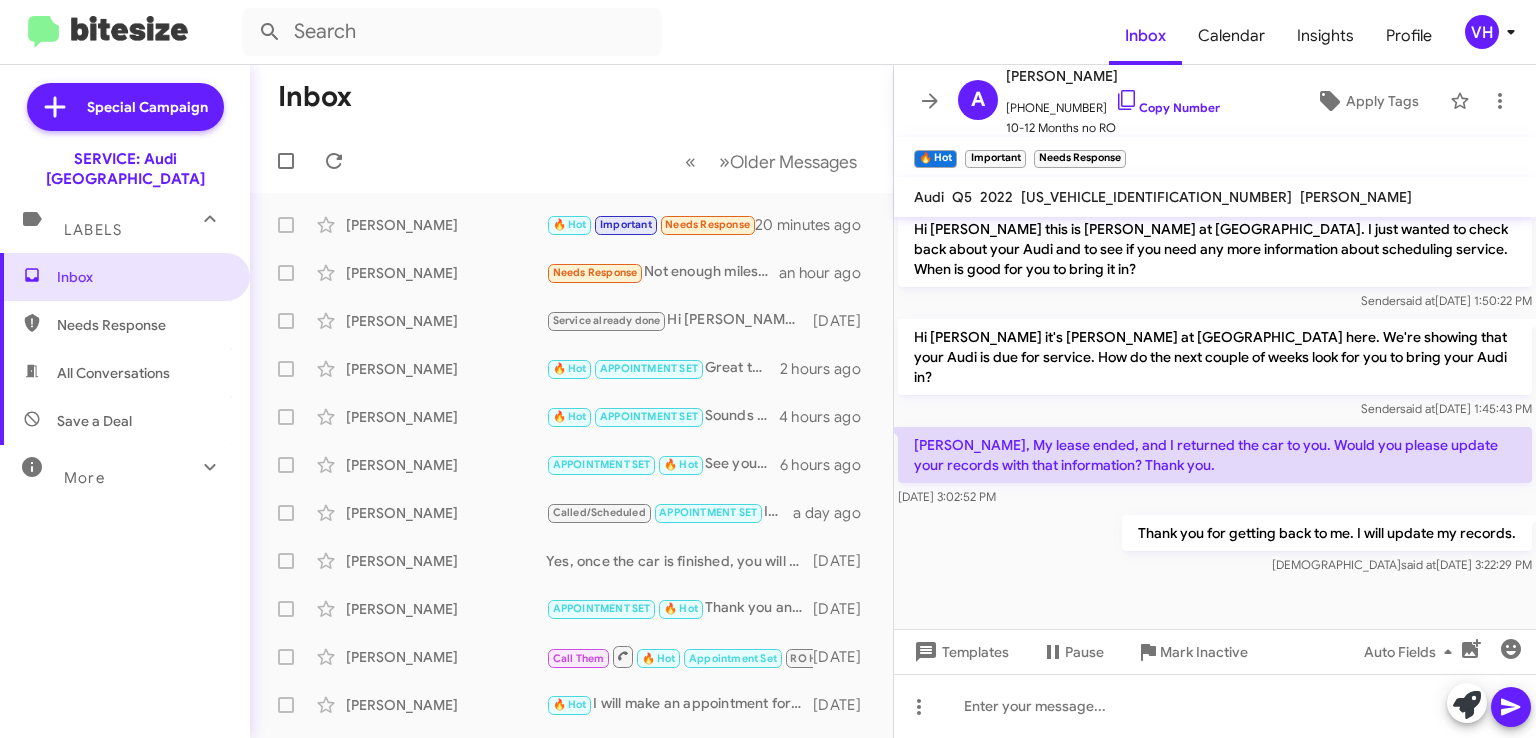 click on "×" 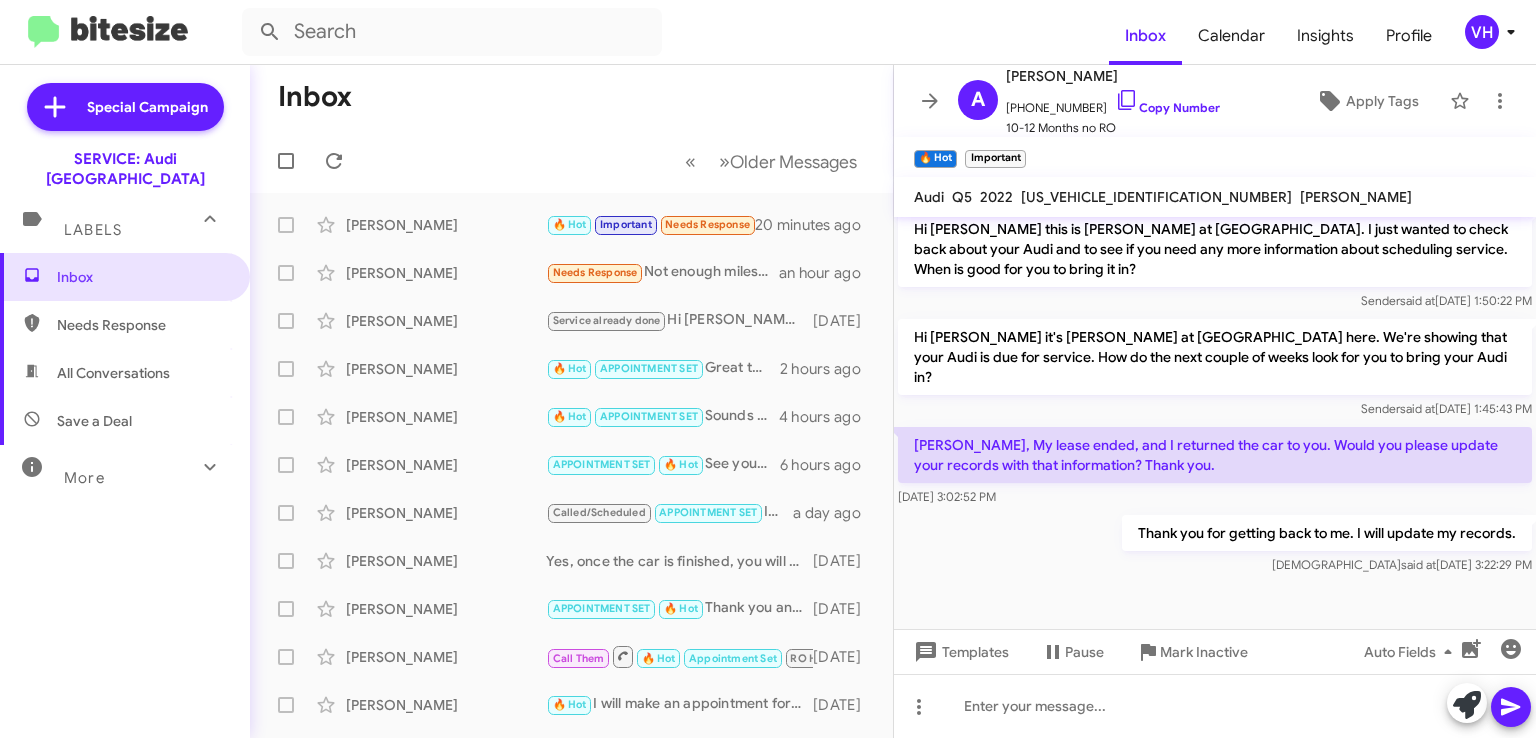 click on "×" 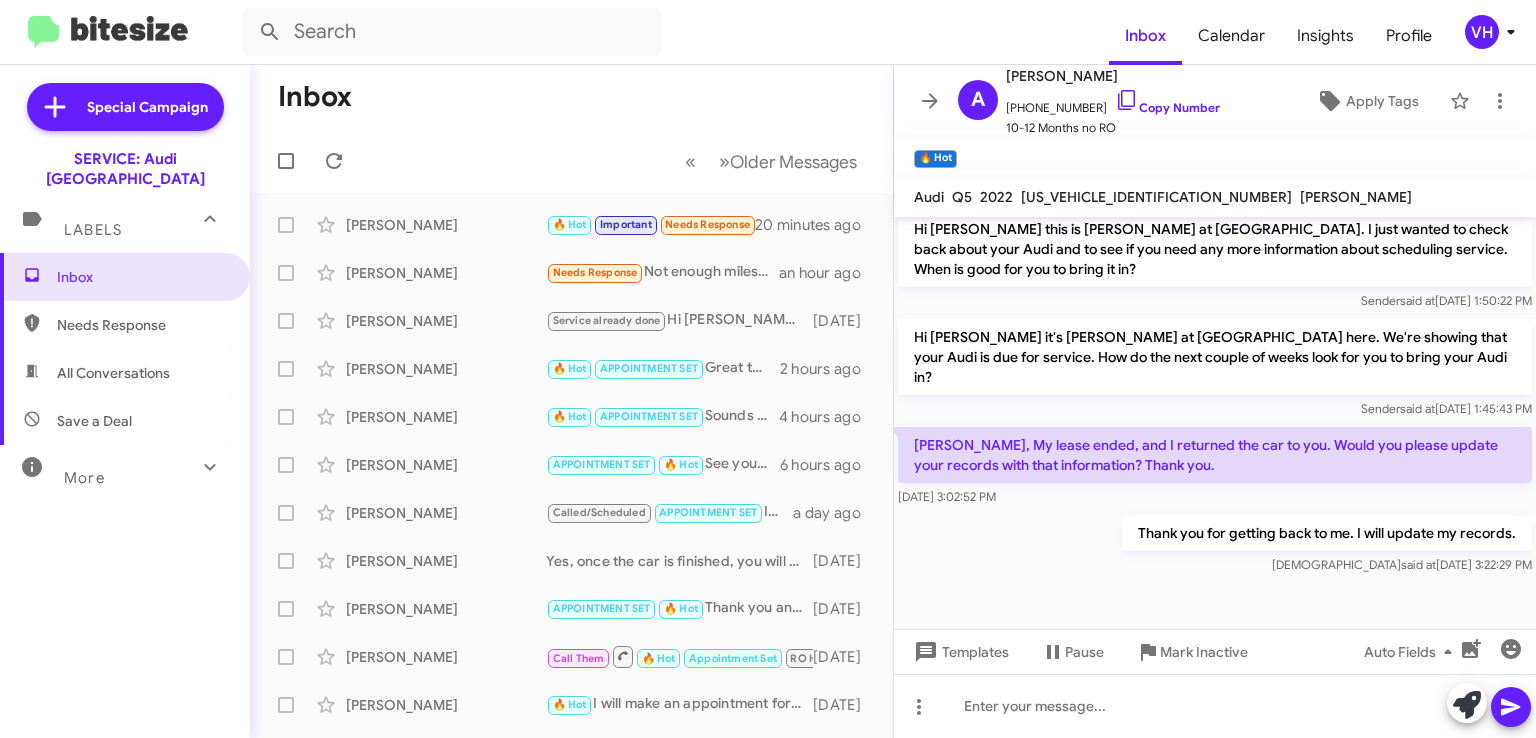 click on "×" 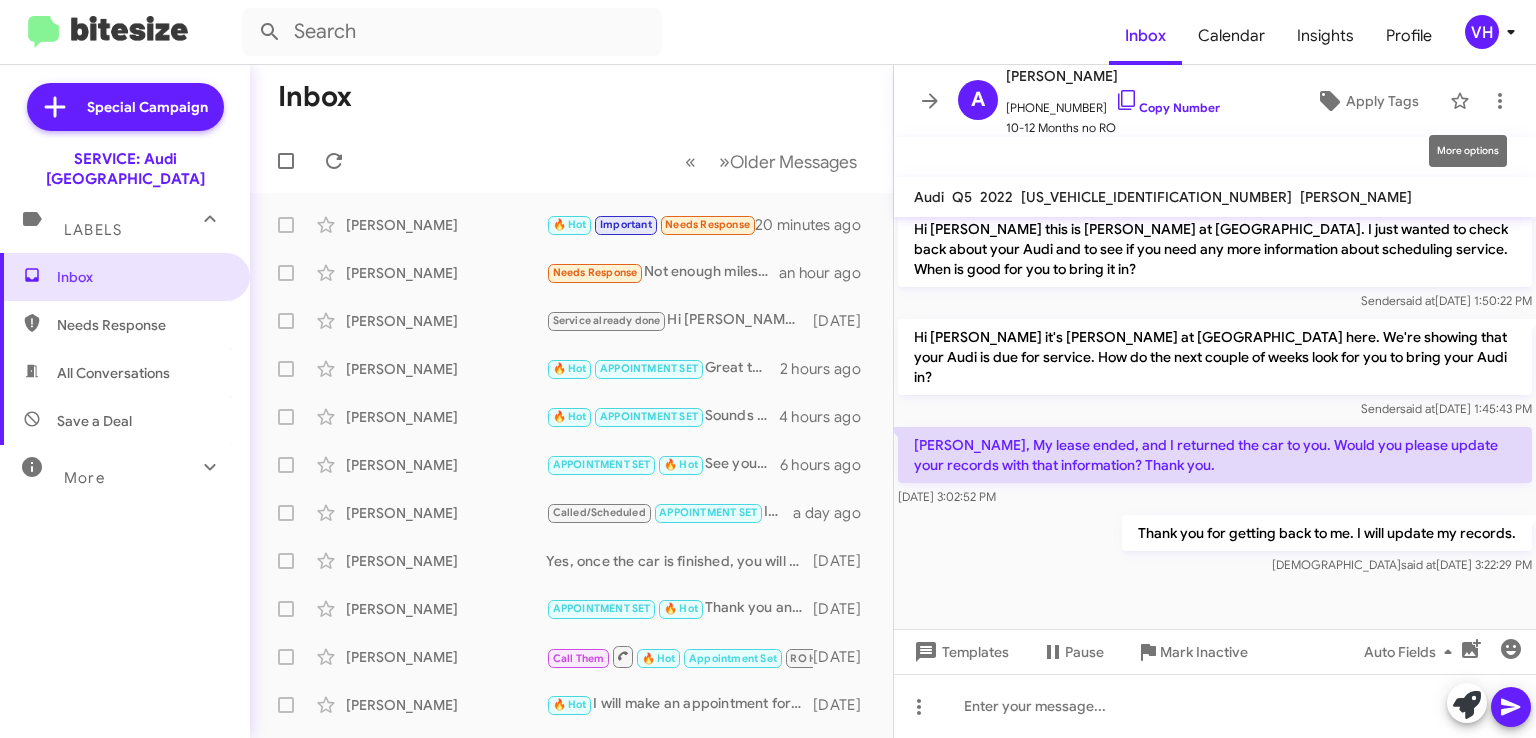 click 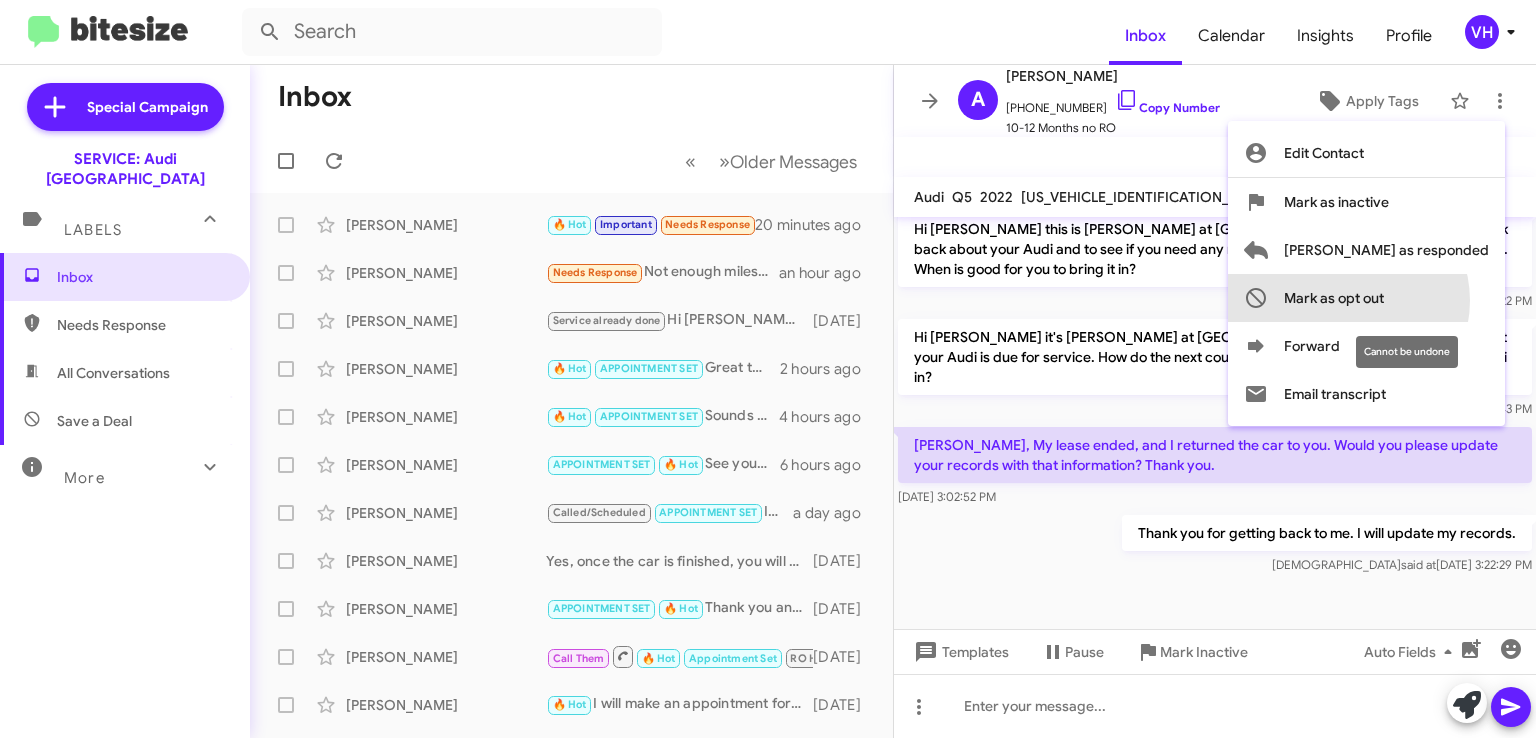 click on "Mark as opt out" at bounding box center (1334, 298) 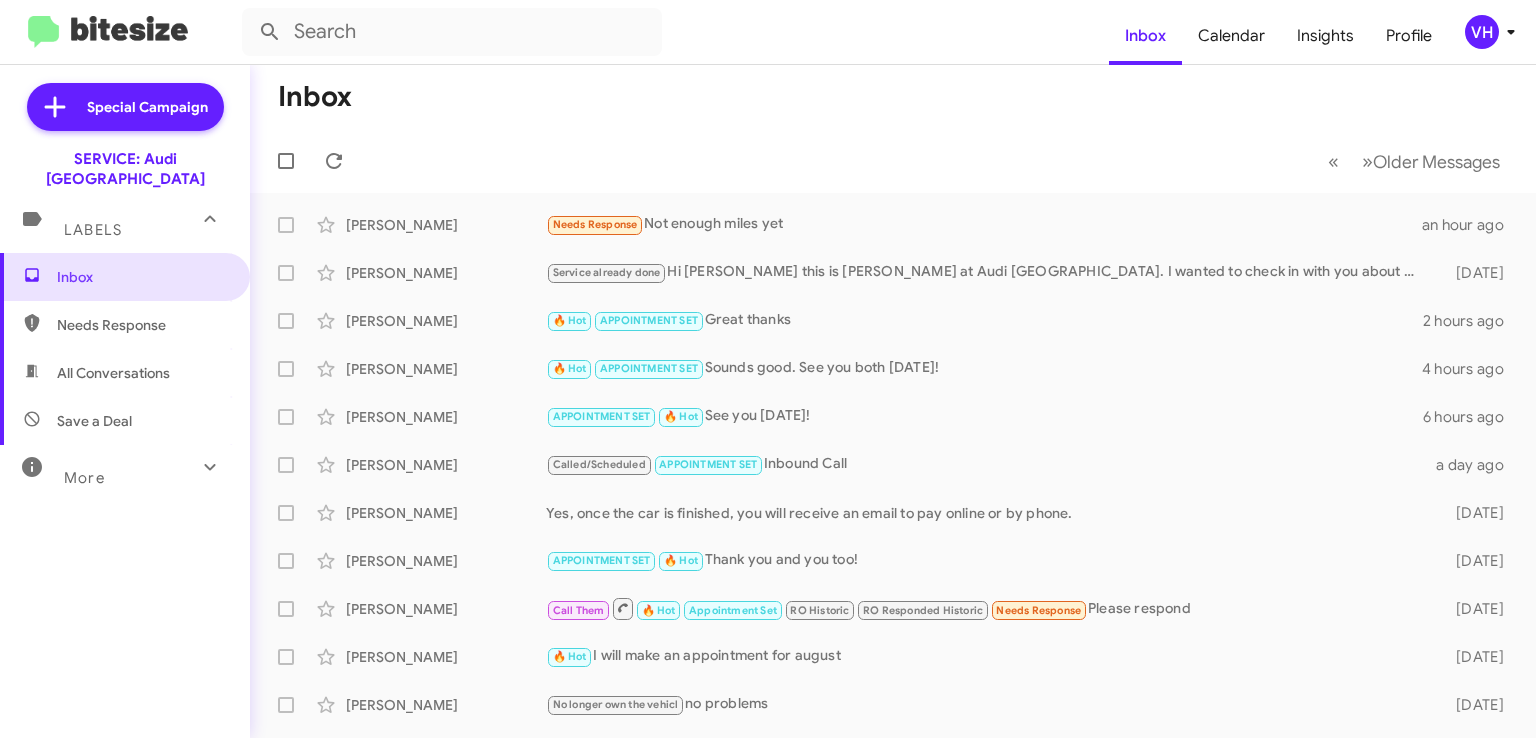click on "Loretta Purnell" 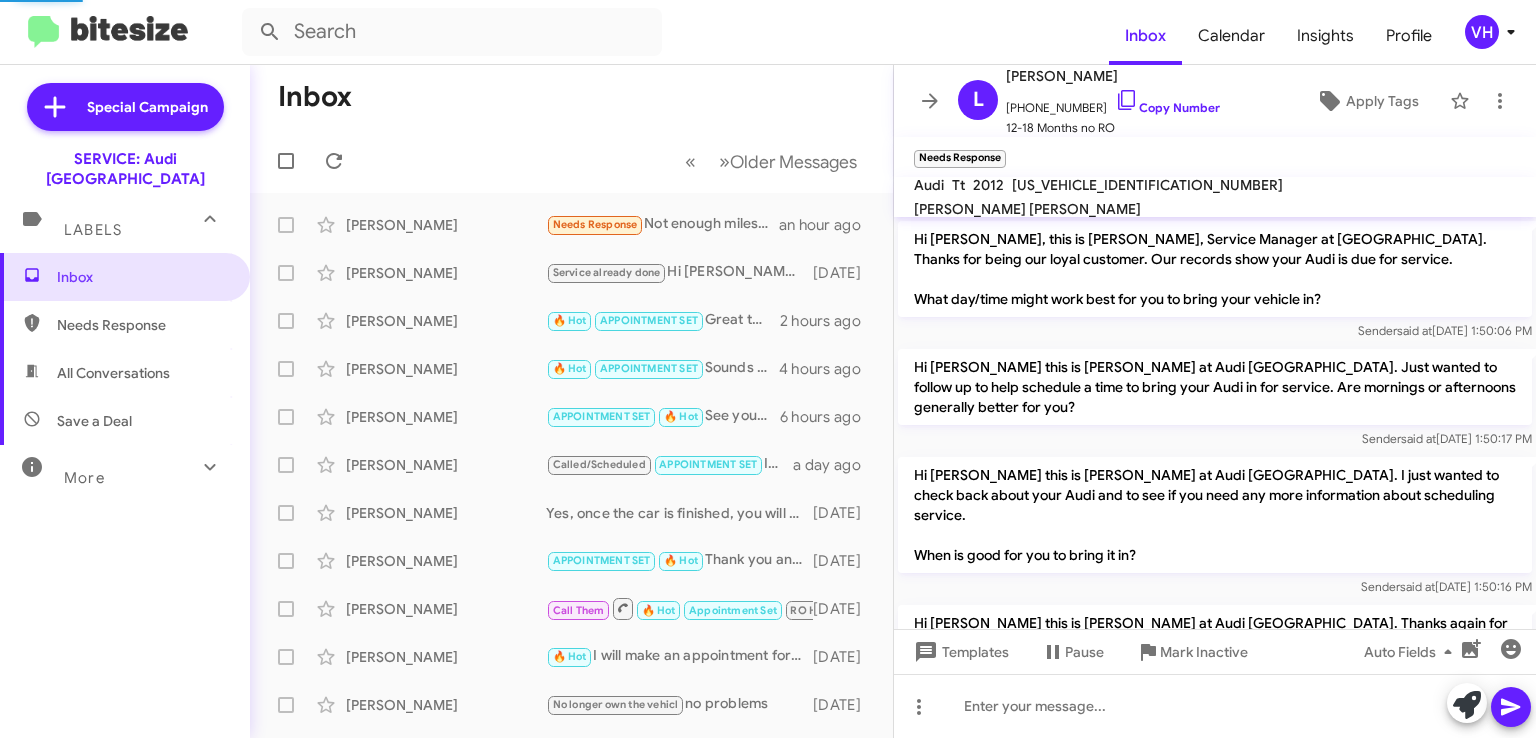 scroll, scrollTop: 811, scrollLeft: 0, axis: vertical 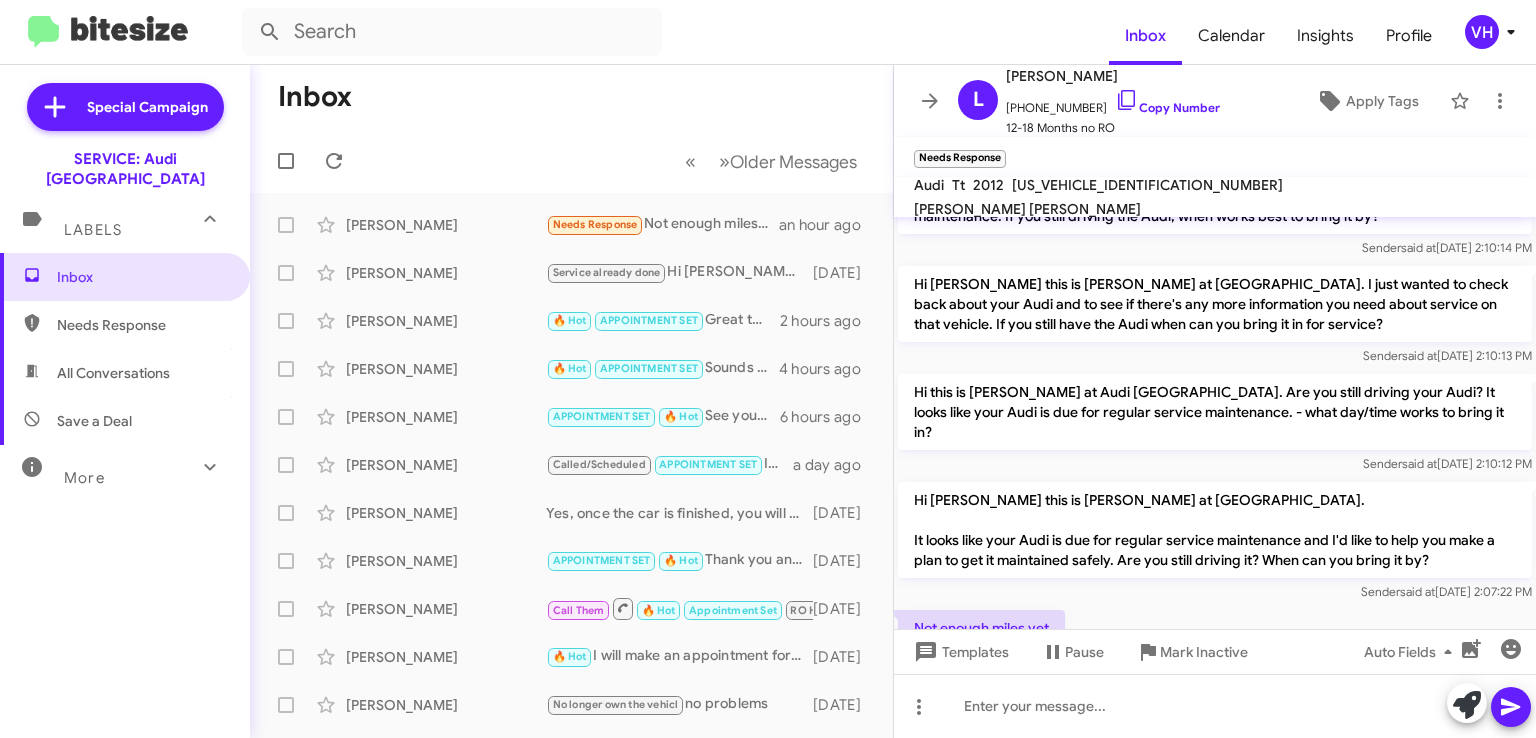 click on "TRUBFAFK9C1000217" 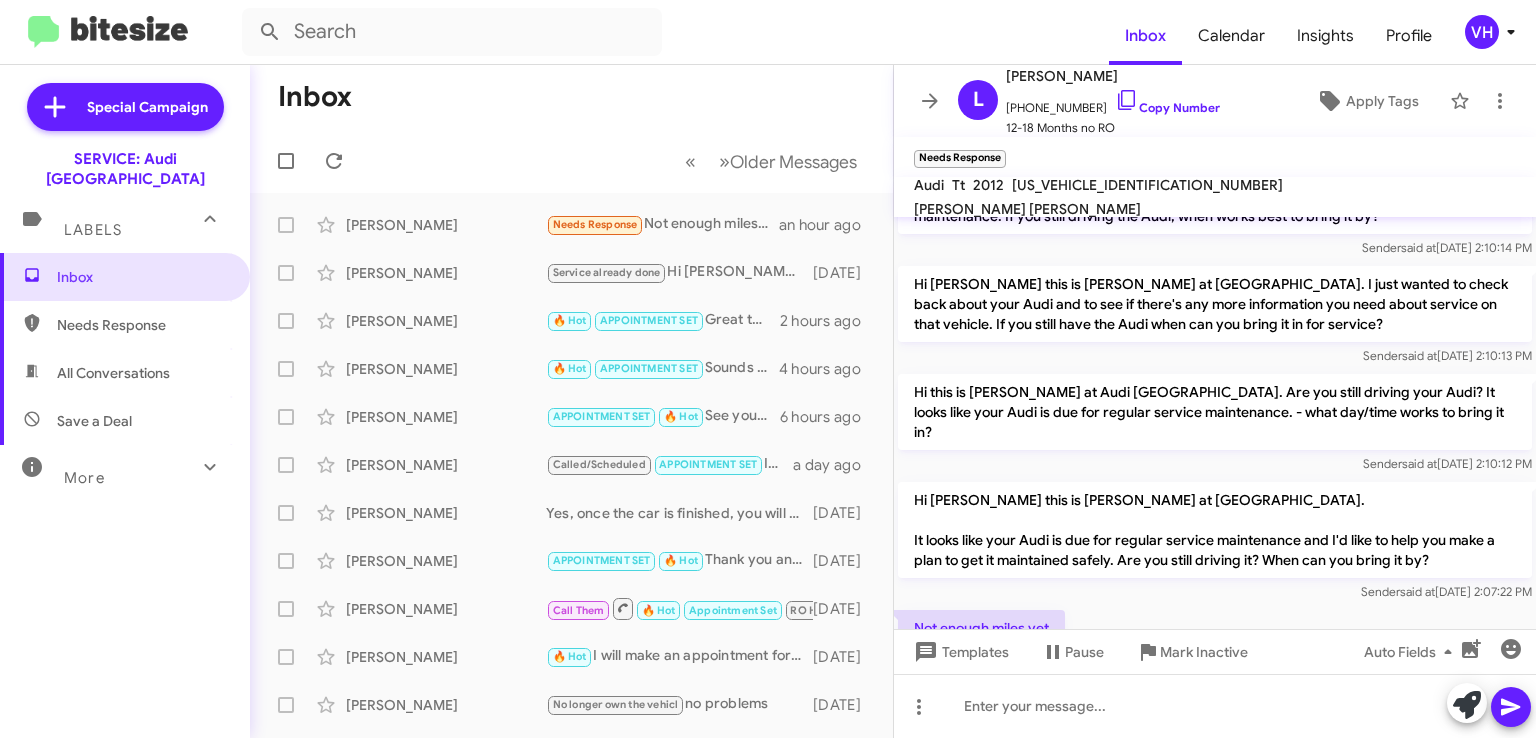 click on "TRUBFAFK9C1000217" 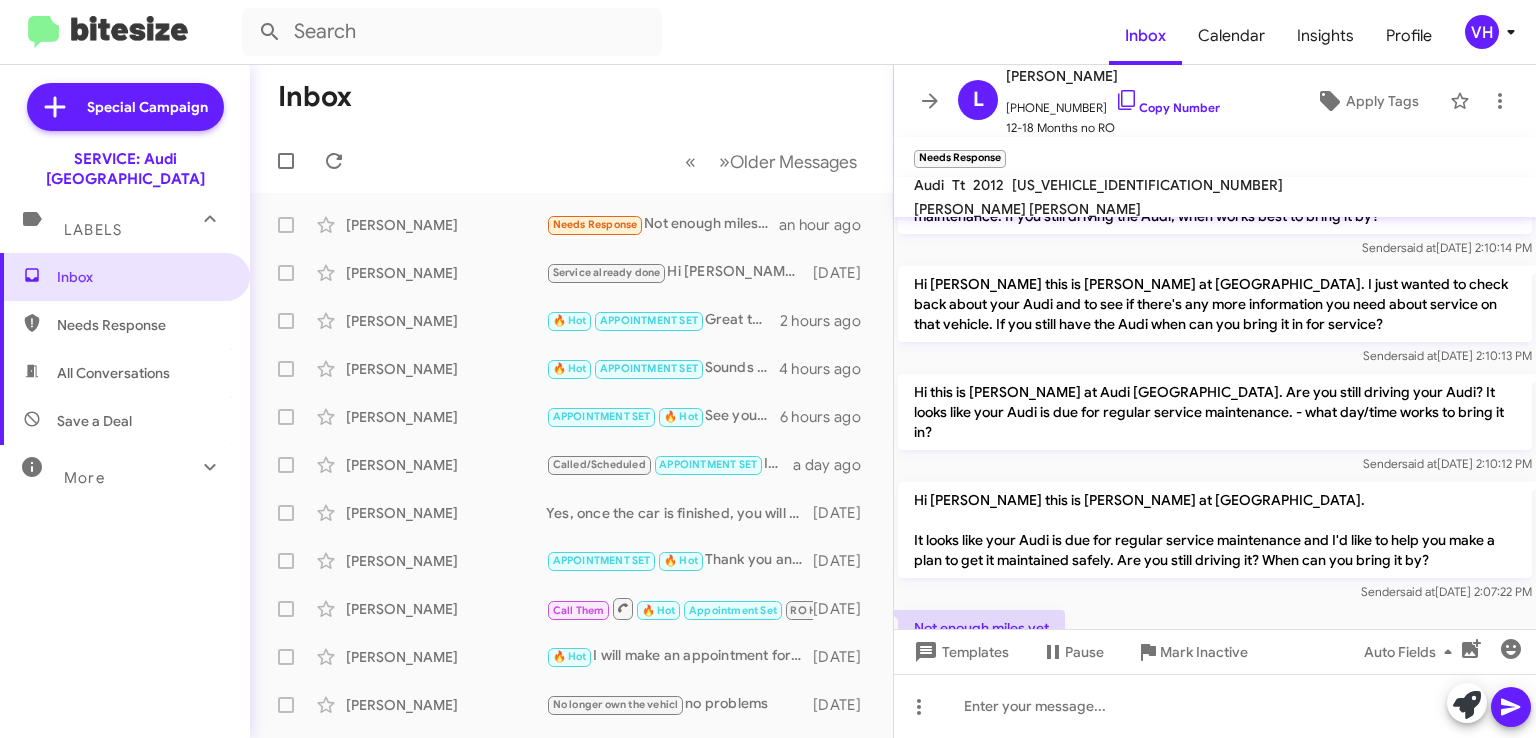 copy on "TRUBFAFK9C1000217" 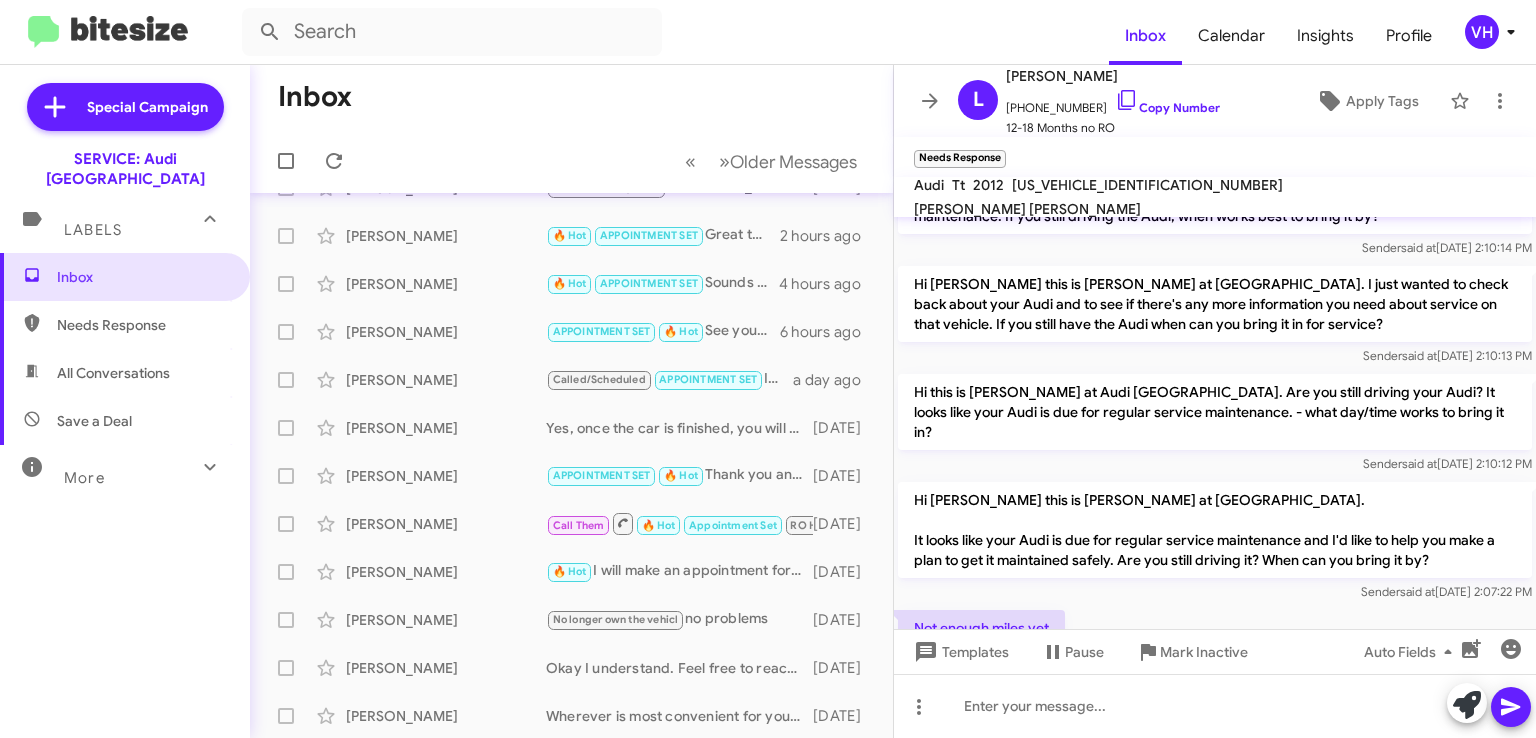 scroll, scrollTop: 0, scrollLeft: 0, axis: both 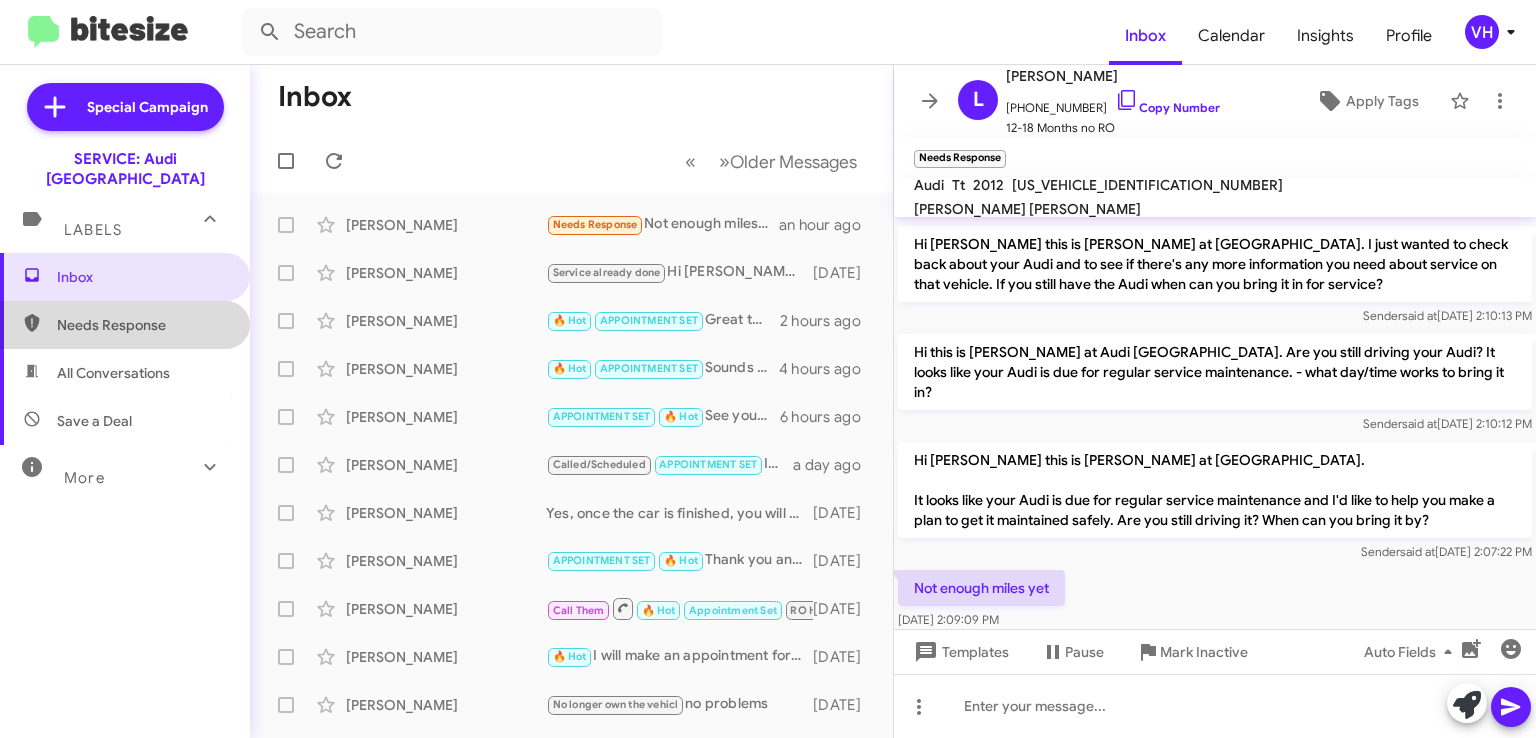 click on "Needs Response" at bounding box center [142, 325] 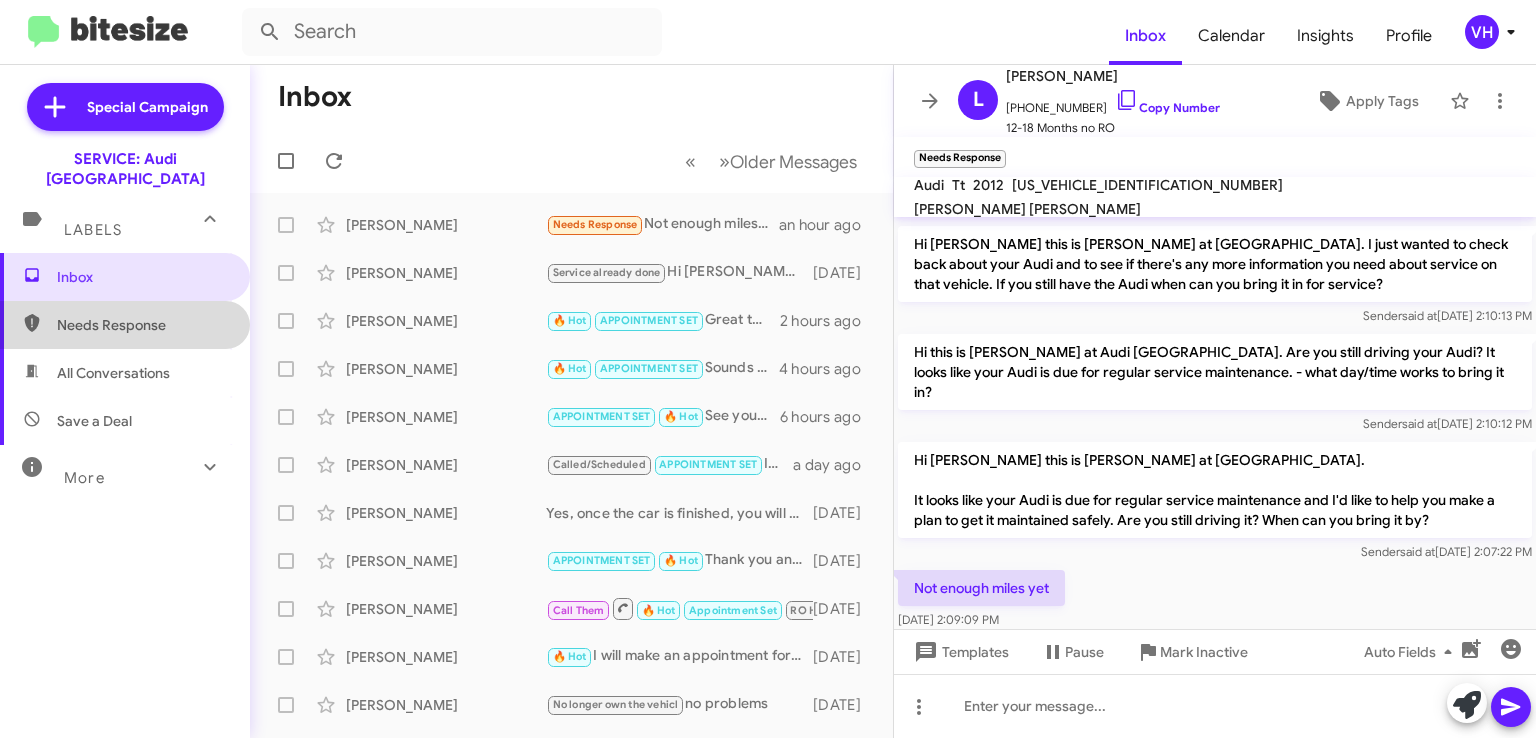 type on "in:needs-response" 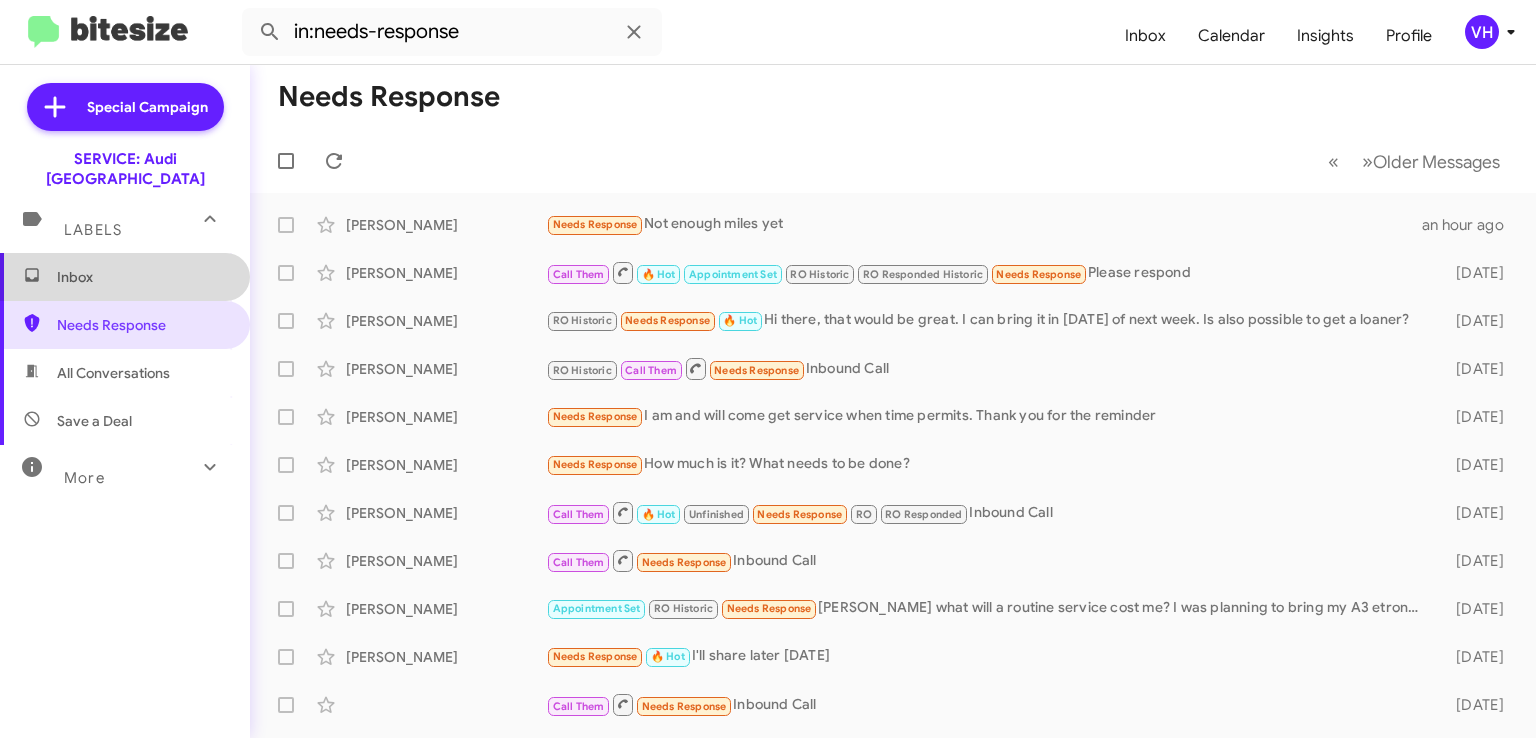 click on "Inbox" at bounding box center (125, 277) 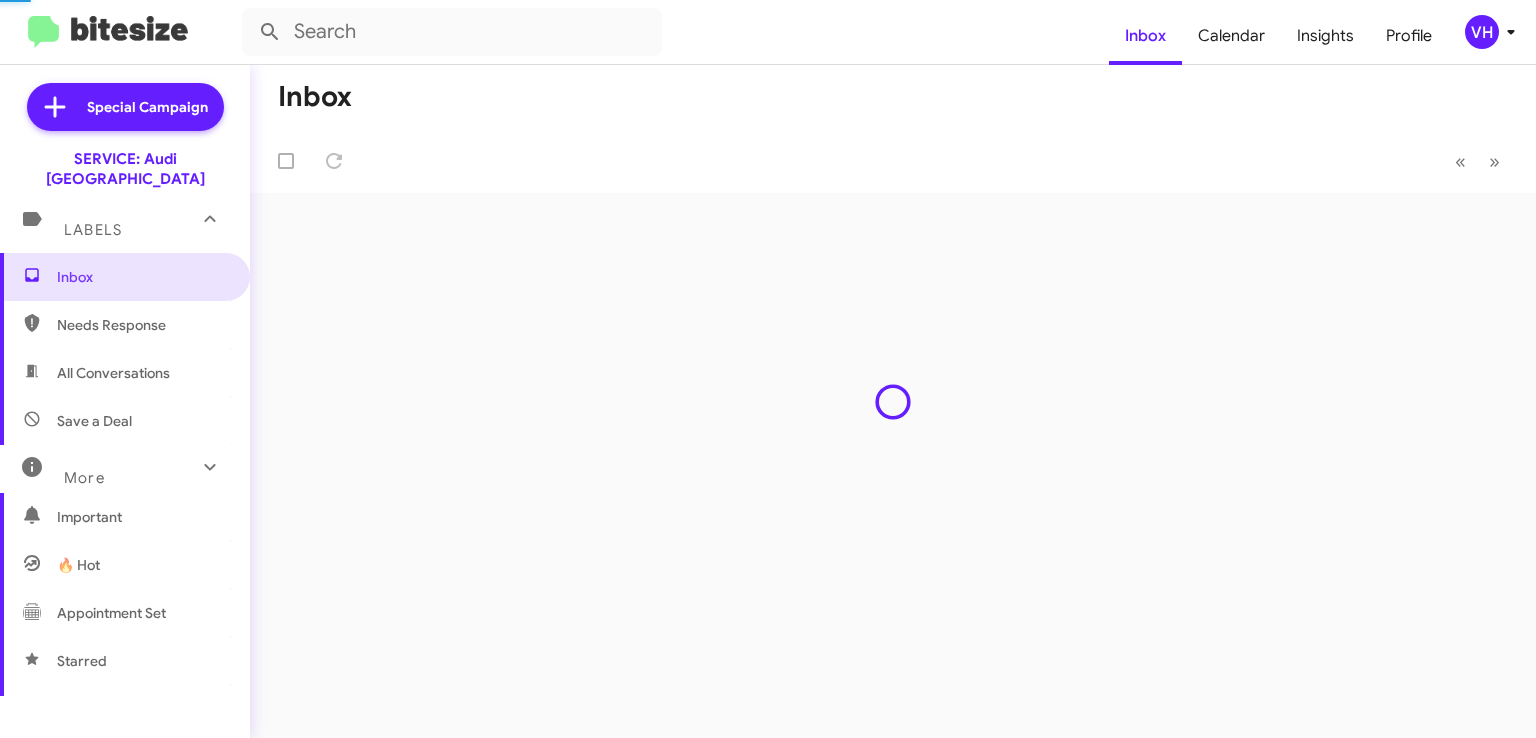 scroll, scrollTop: 0, scrollLeft: 0, axis: both 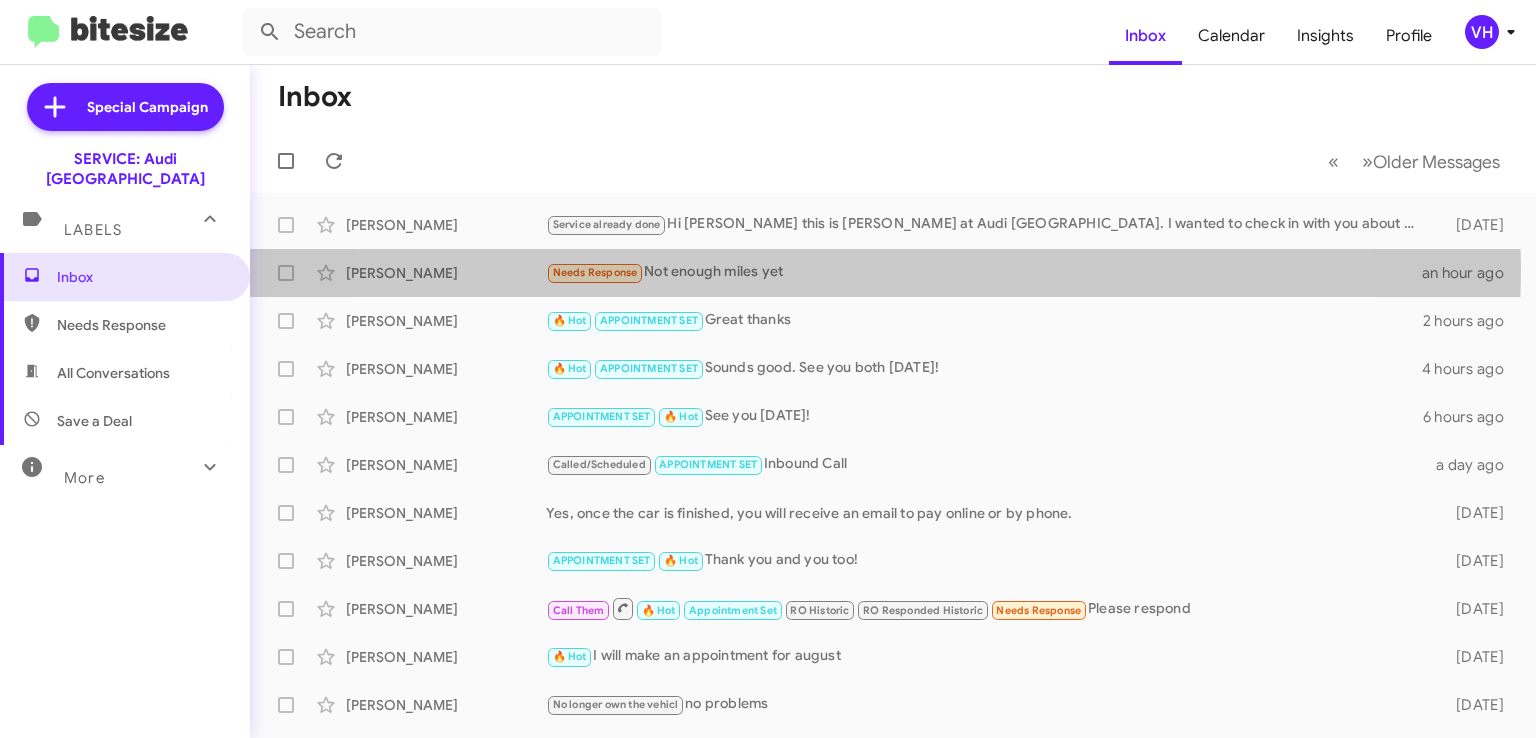 click on "Needs Response   Not enough miles yet" 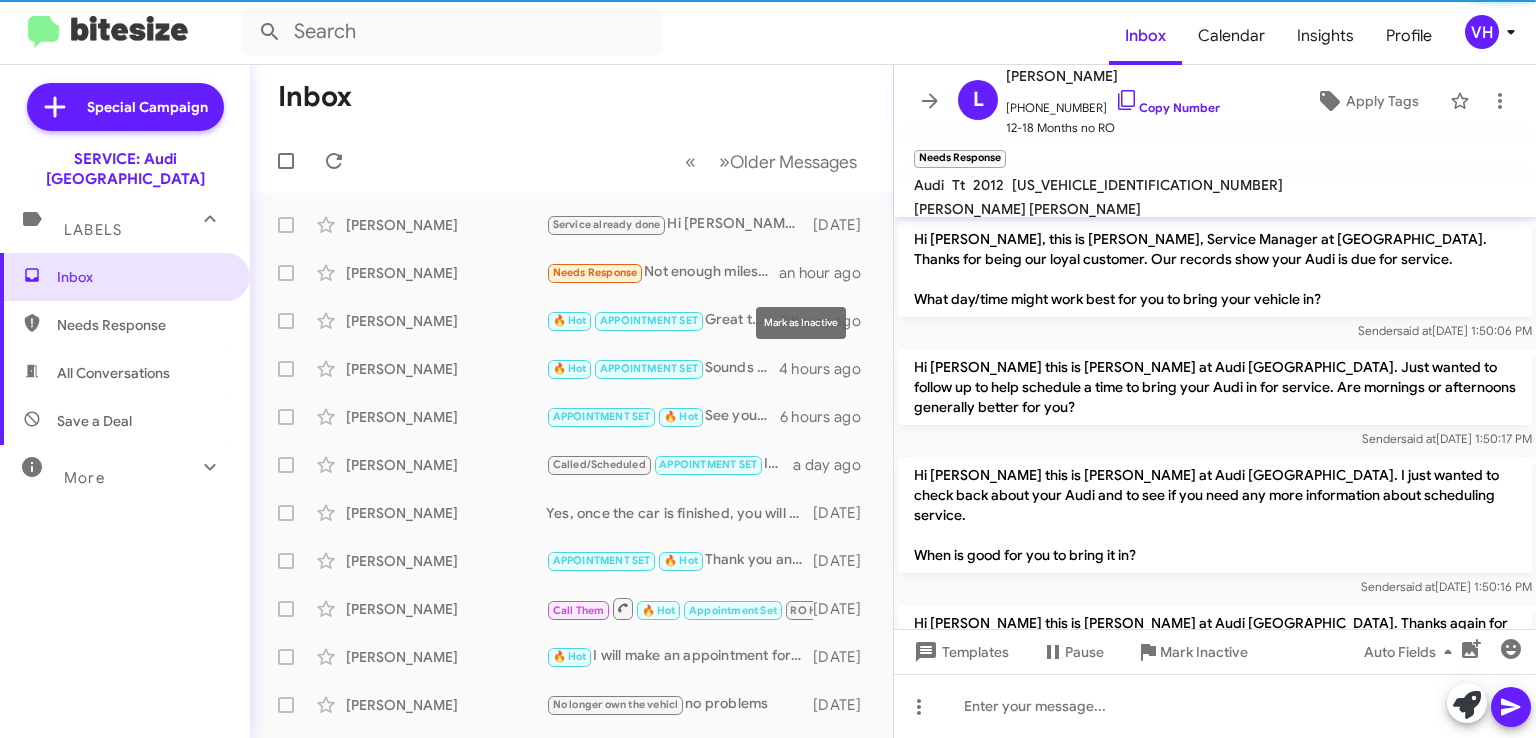 scroll, scrollTop: 811, scrollLeft: 0, axis: vertical 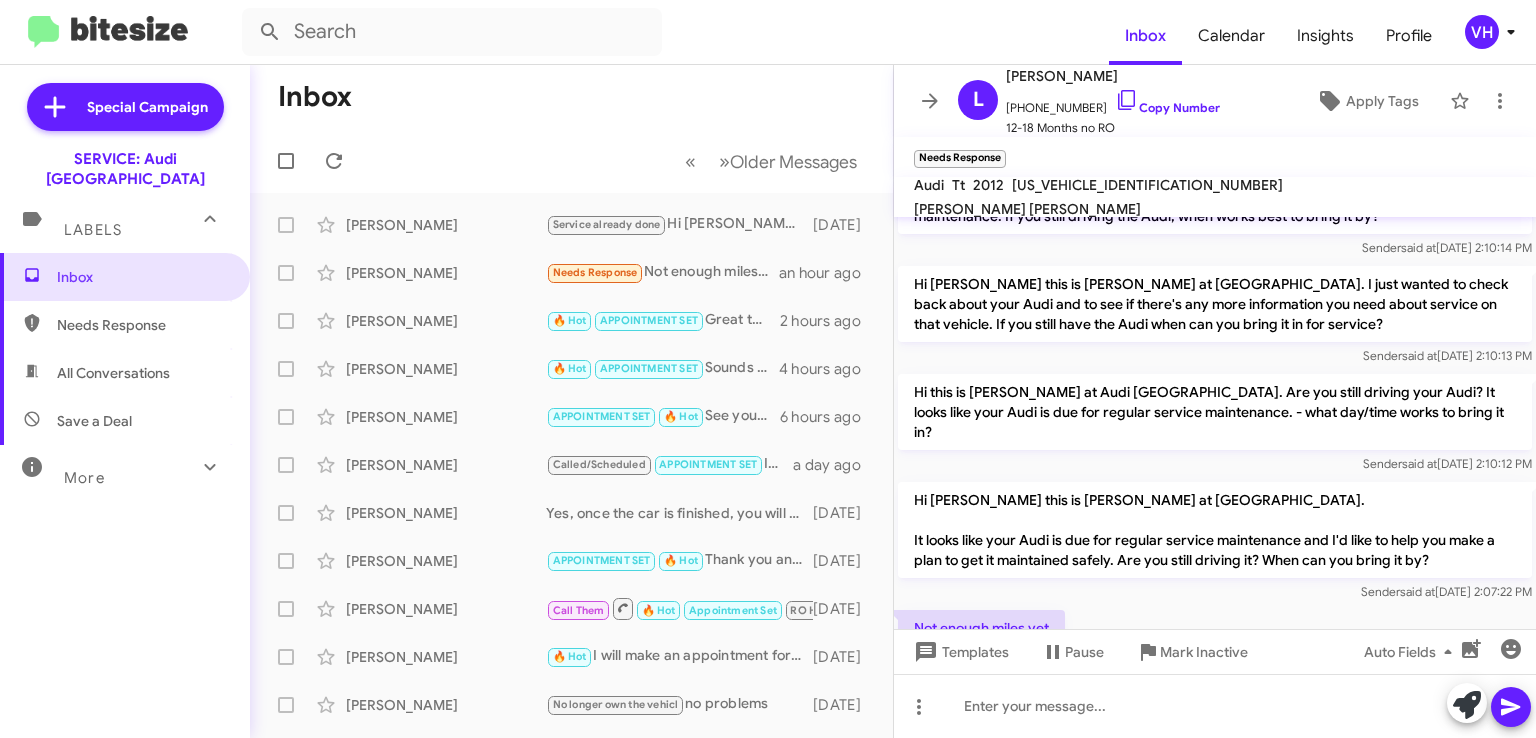 click on "[PERSON_NAME]" 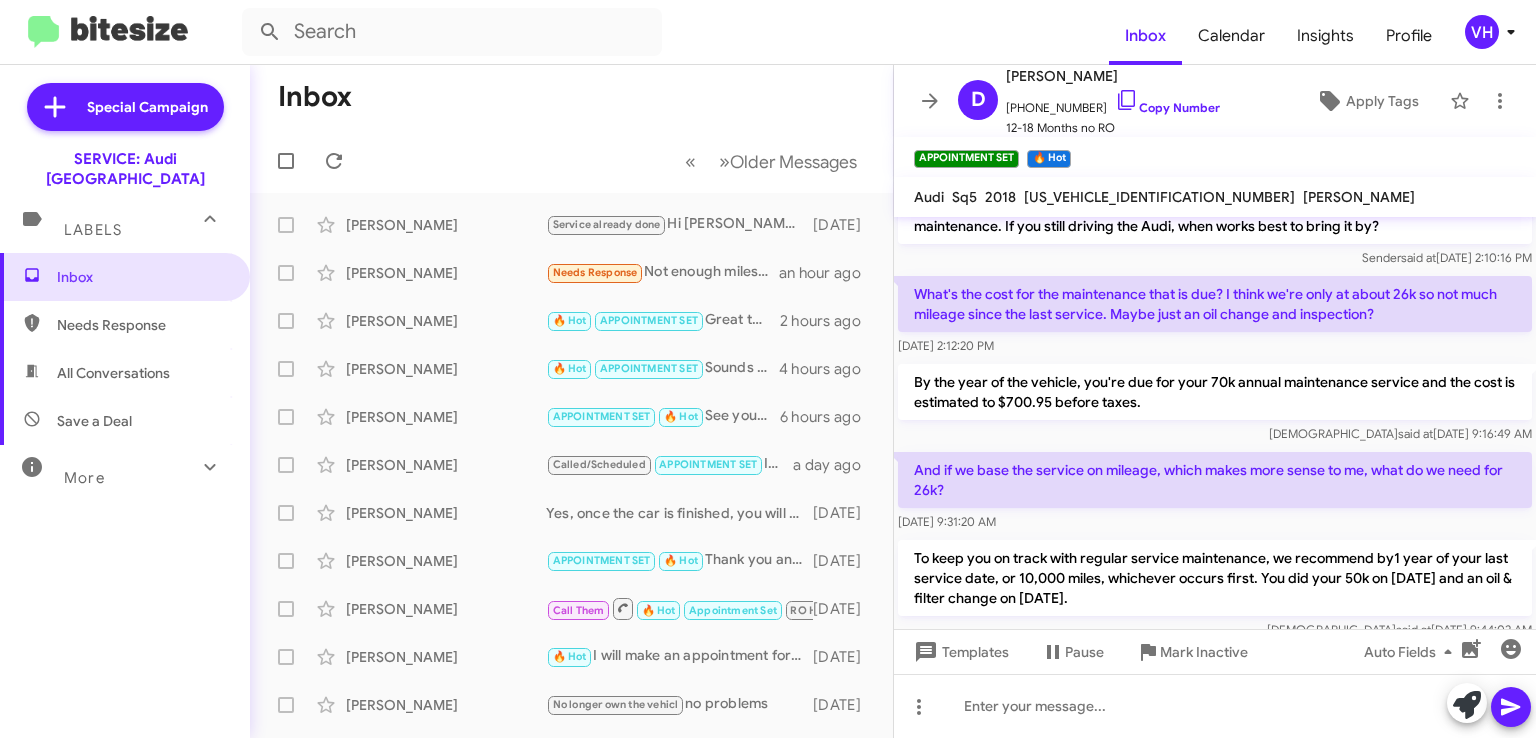 scroll, scrollTop: 1400, scrollLeft: 0, axis: vertical 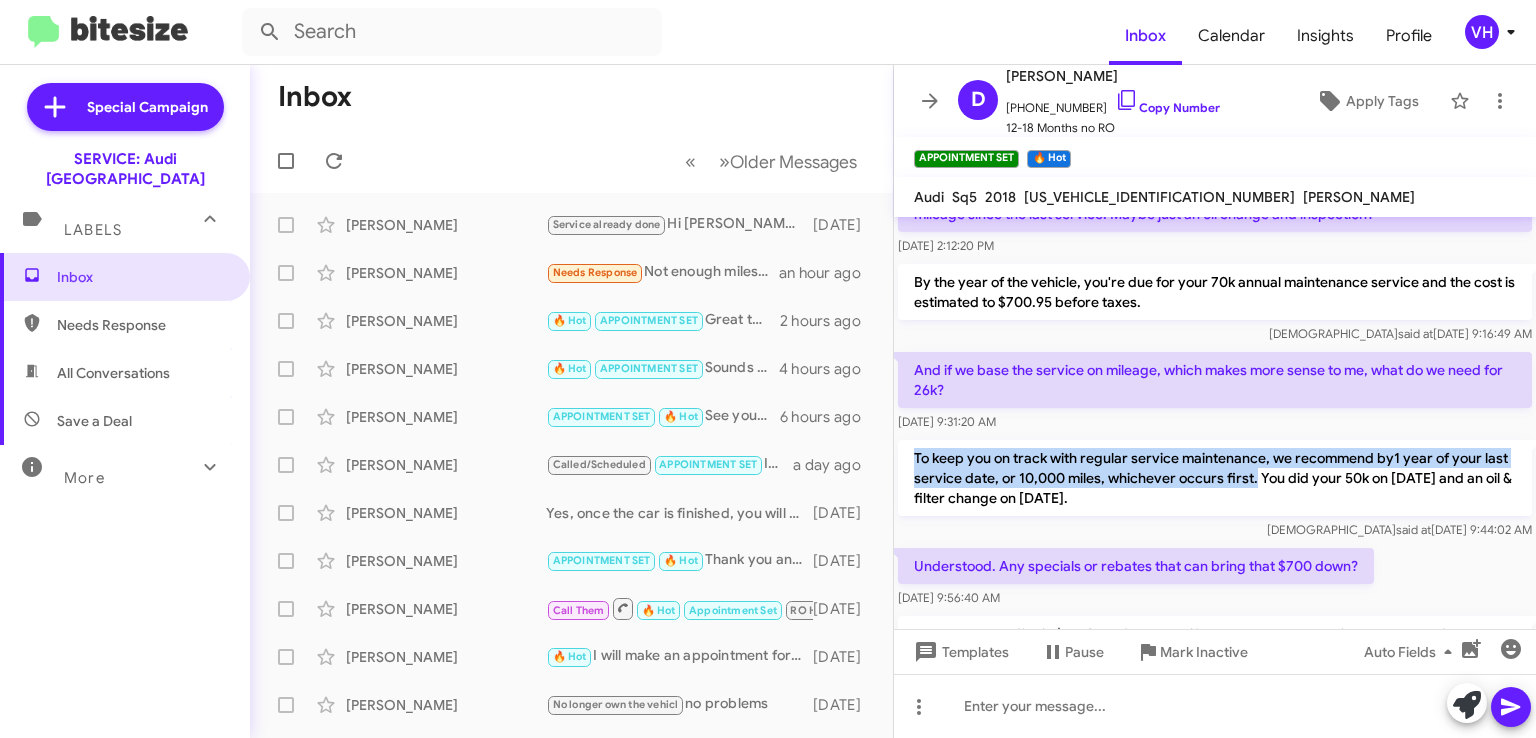 drag, startPoint x: 1282, startPoint y: 460, endPoint x: 912, endPoint y: 425, distance: 371.65173 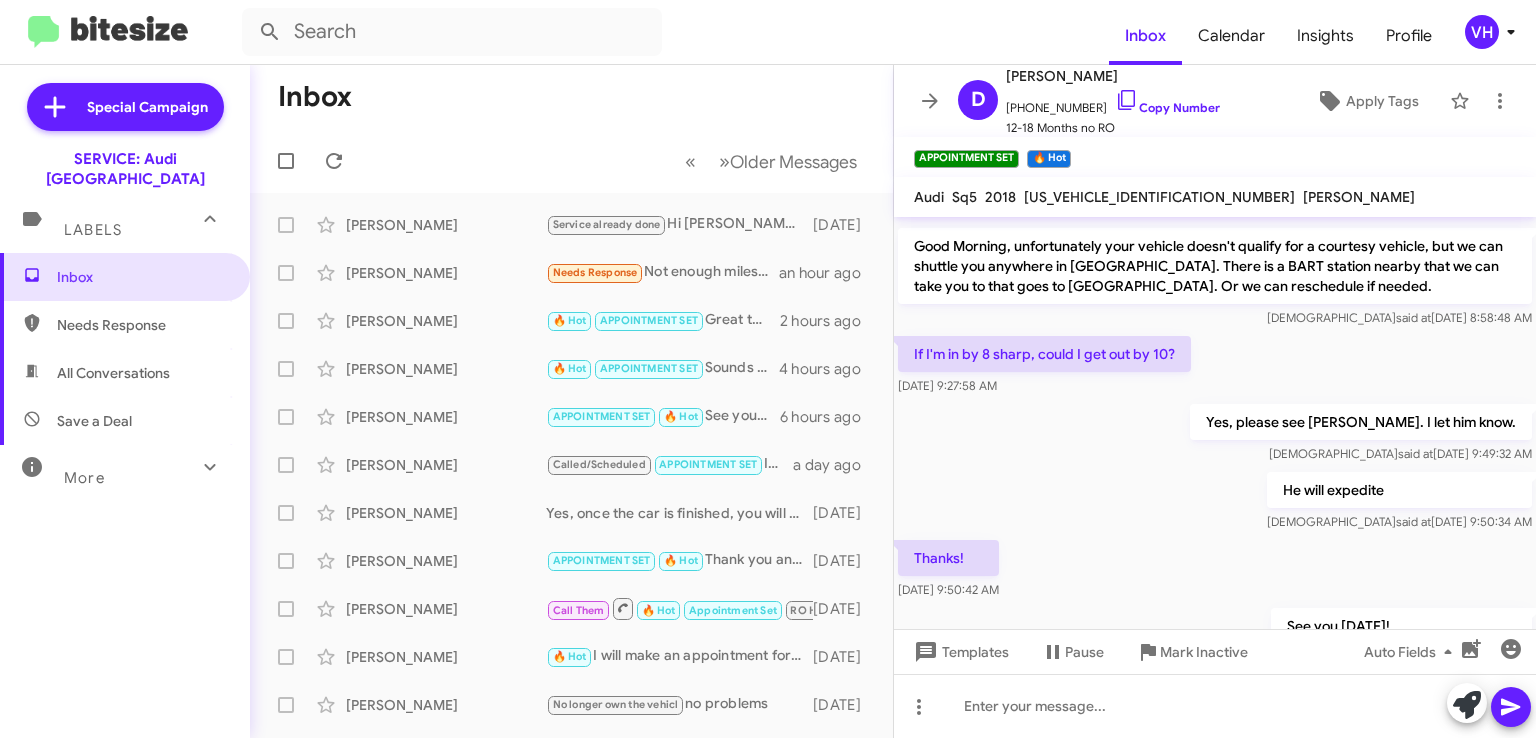 scroll, scrollTop: 2503, scrollLeft: 0, axis: vertical 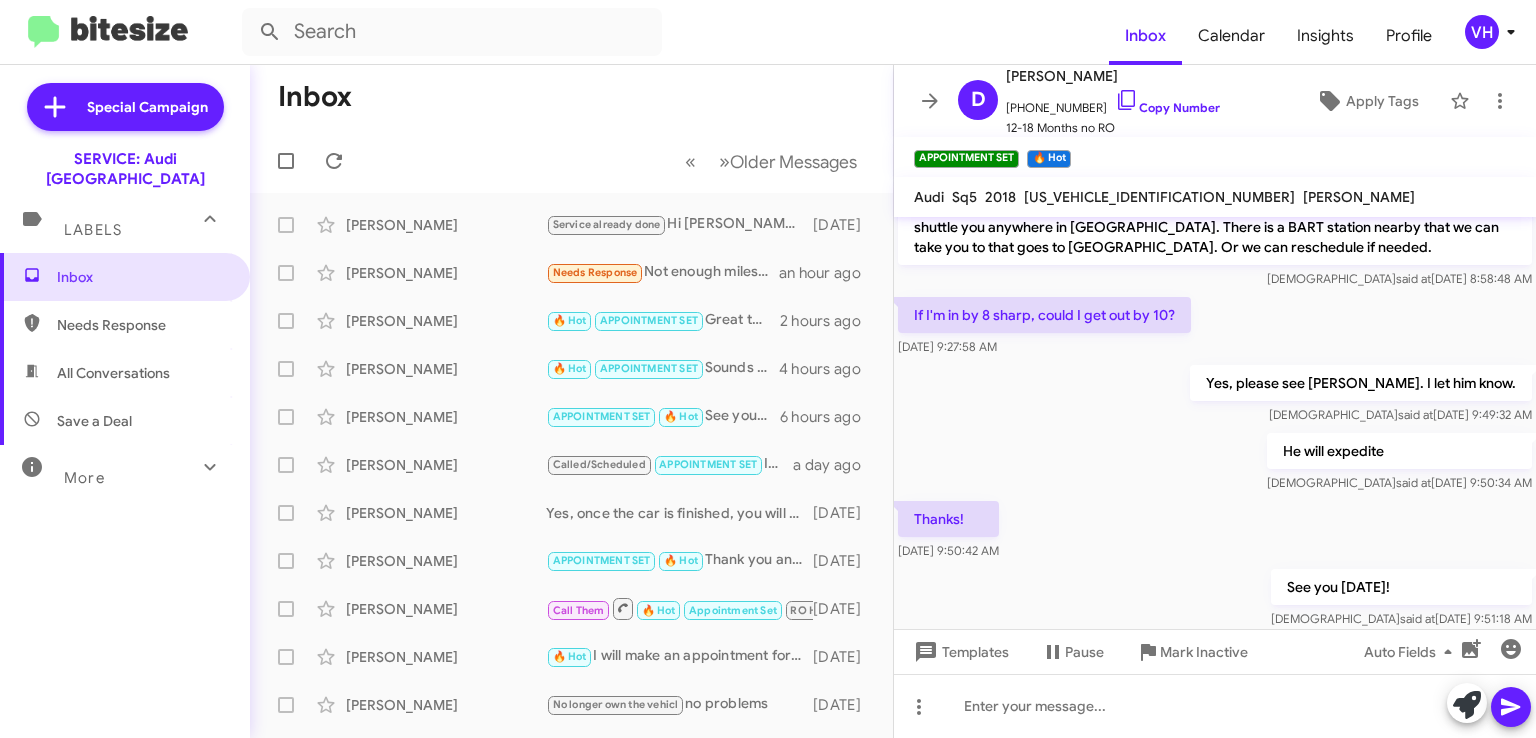 click on "Thanks!    Jul 29, 2025, 9:50:42 AM" 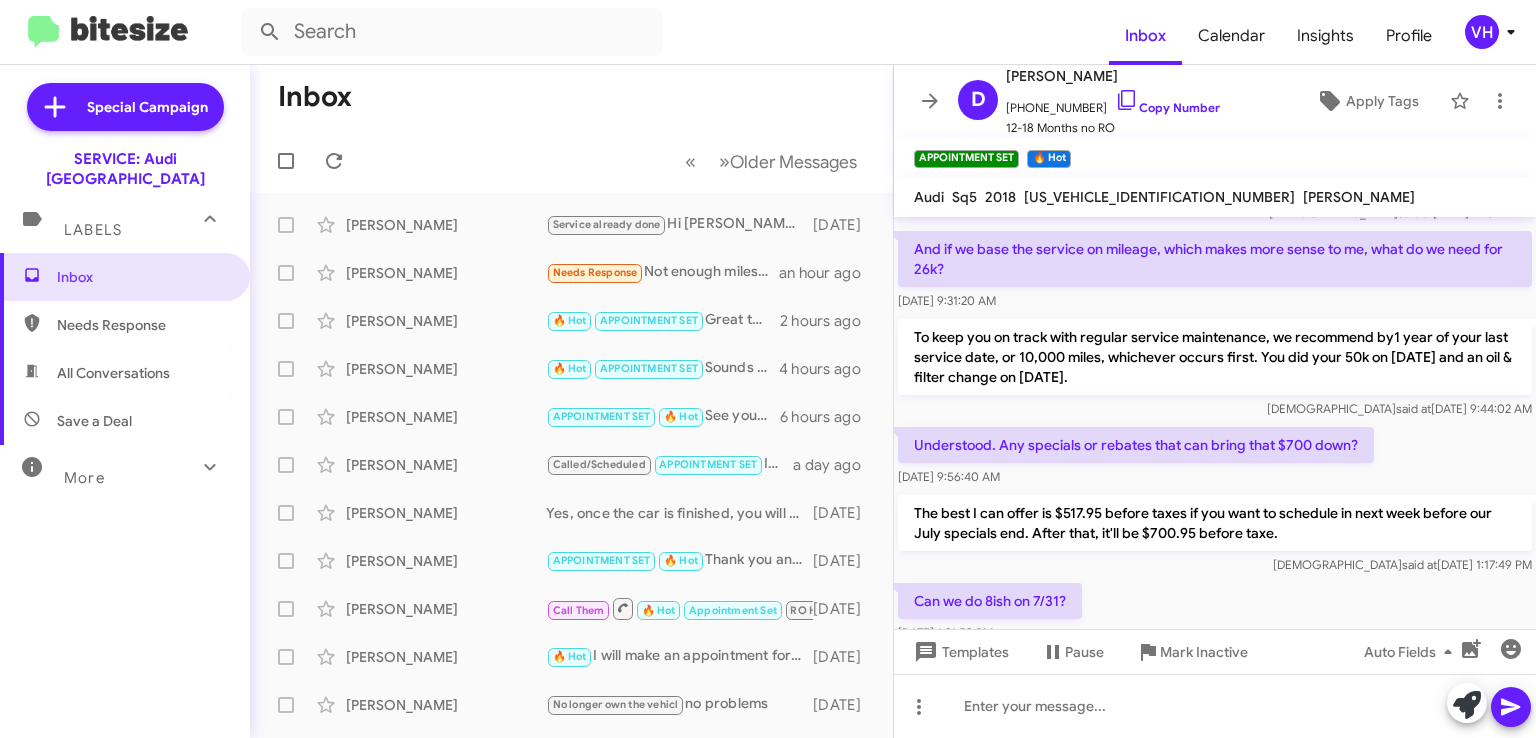 scroll, scrollTop: 1503, scrollLeft: 0, axis: vertical 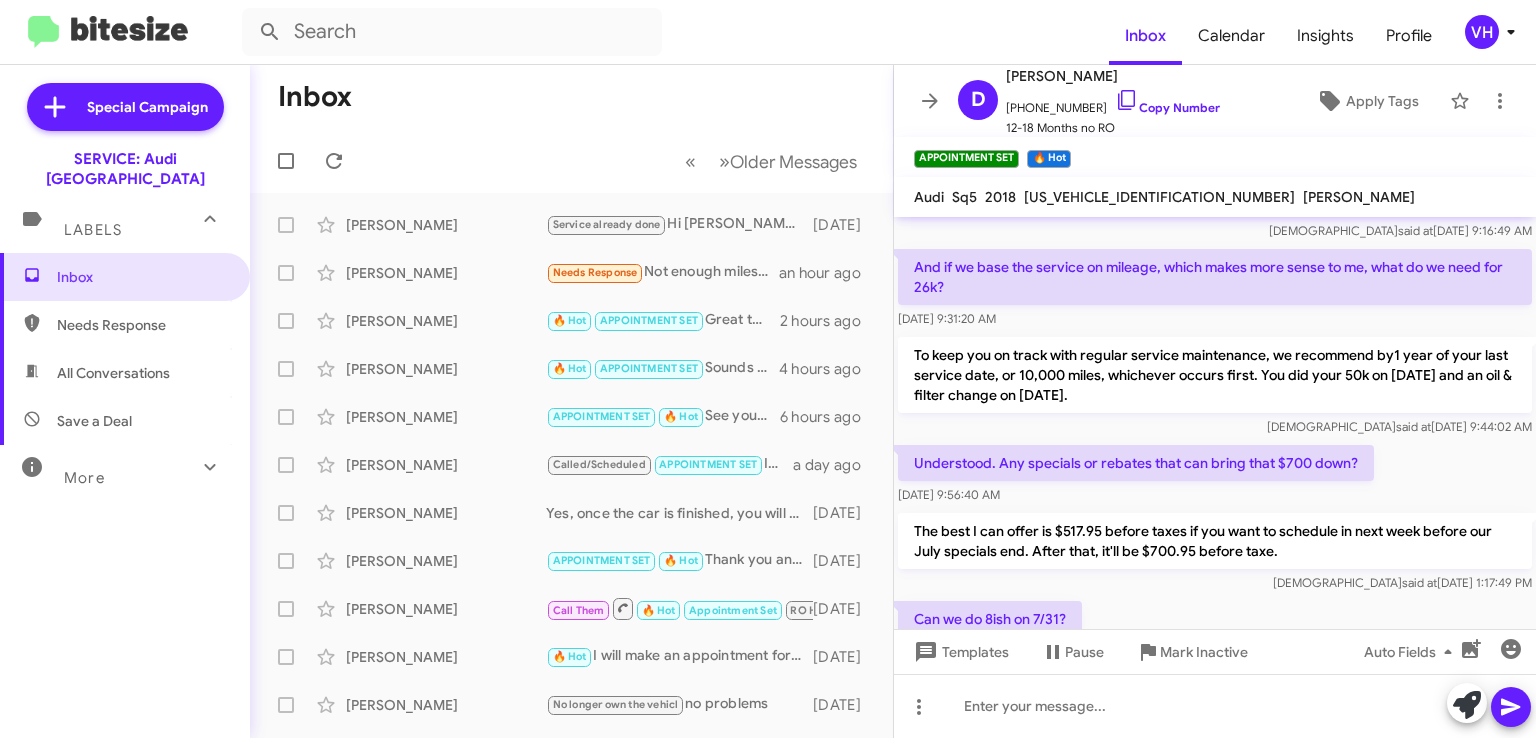 drag, startPoint x: 1120, startPoint y: 376, endPoint x: 897, endPoint y: 336, distance: 226.55904 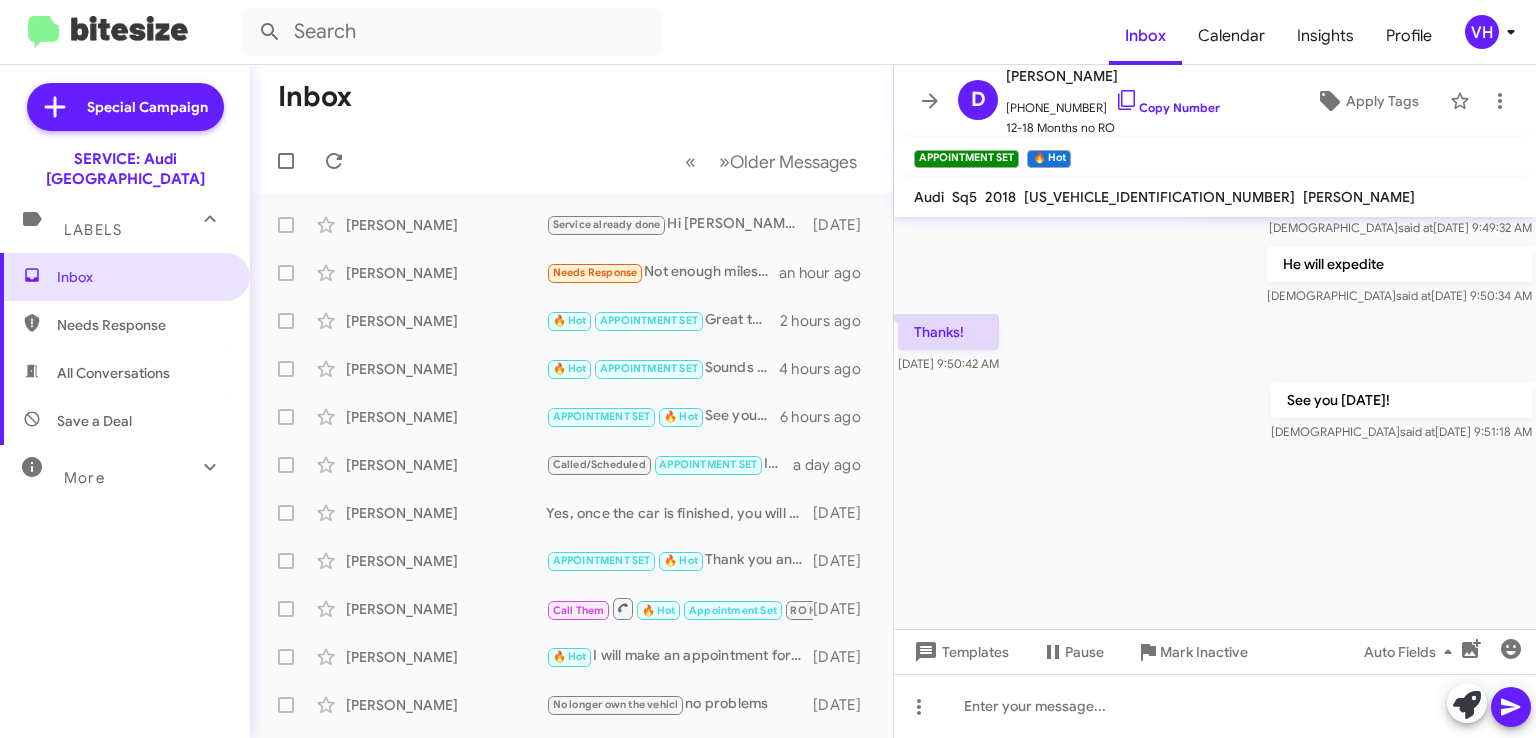 scroll, scrollTop: 2693, scrollLeft: 0, axis: vertical 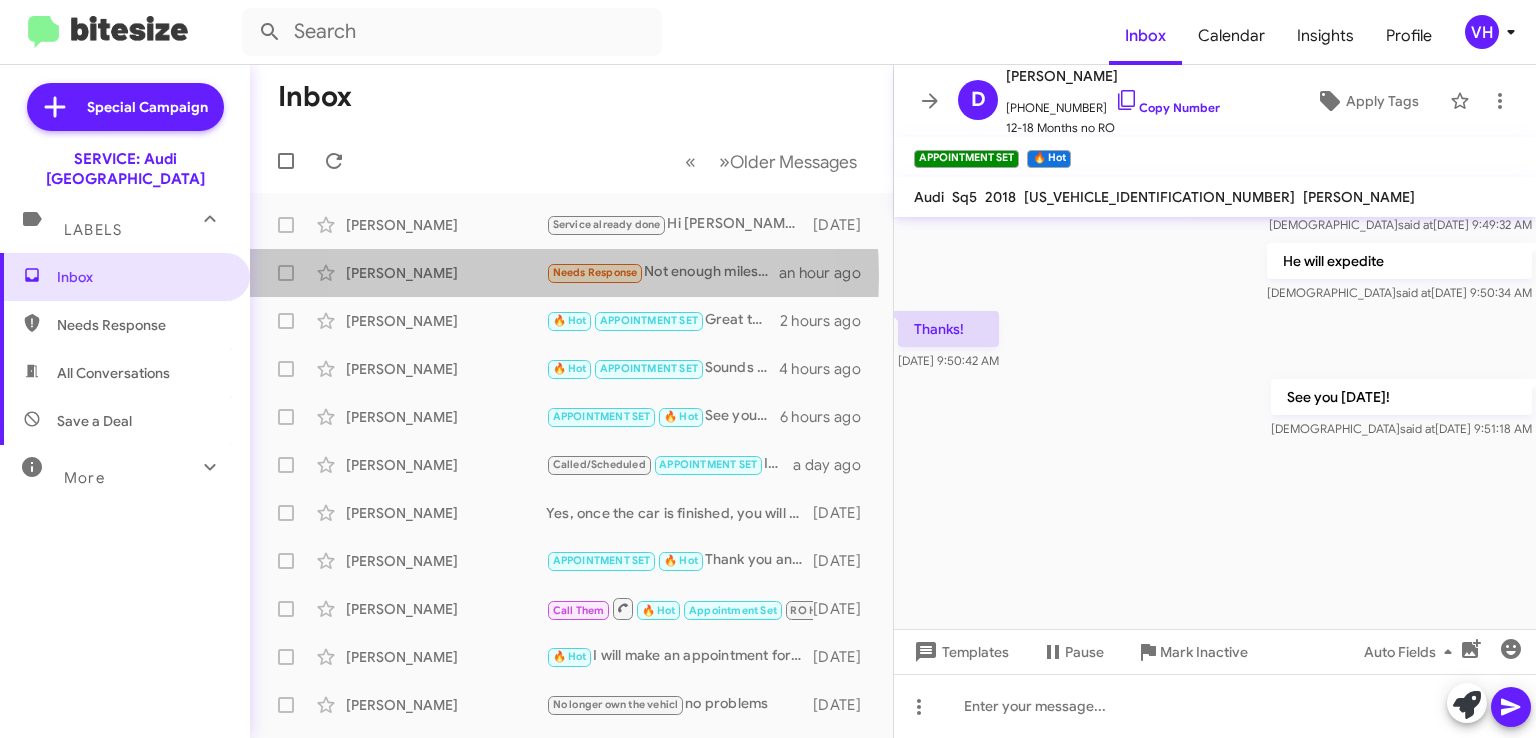click on "Loretta Purnell" 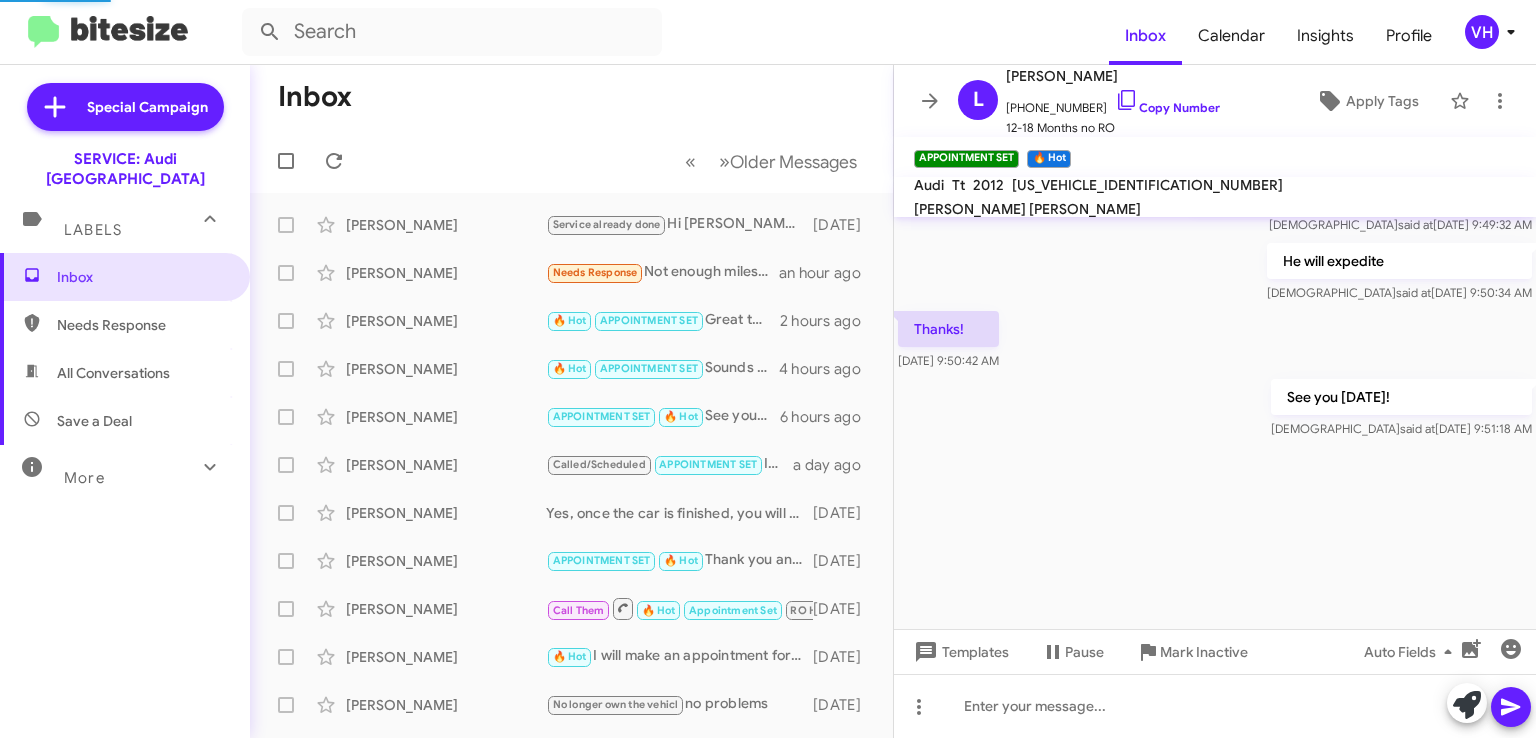 scroll, scrollTop: 851, scrollLeft: 0, axis: vertical 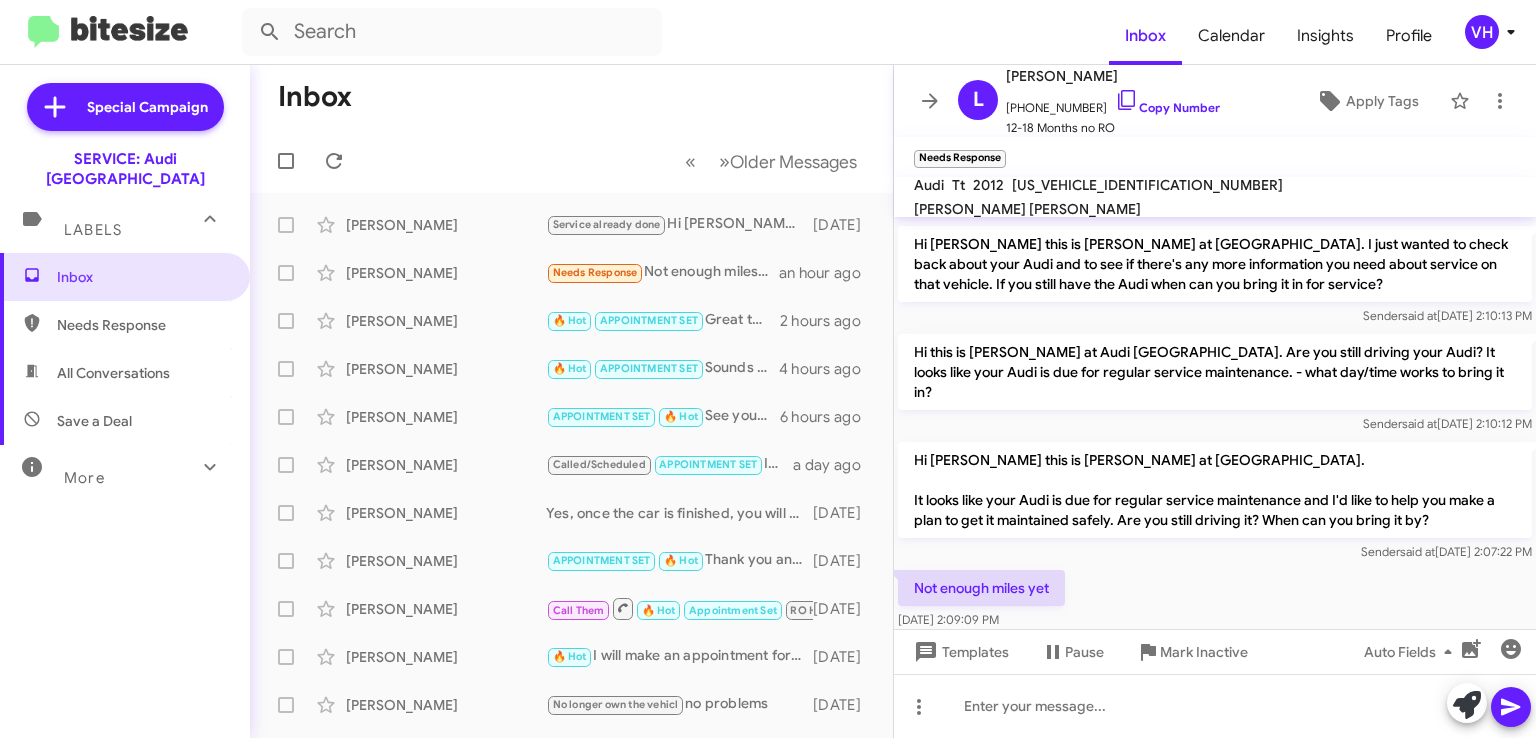 click on "Loretta Purnell" 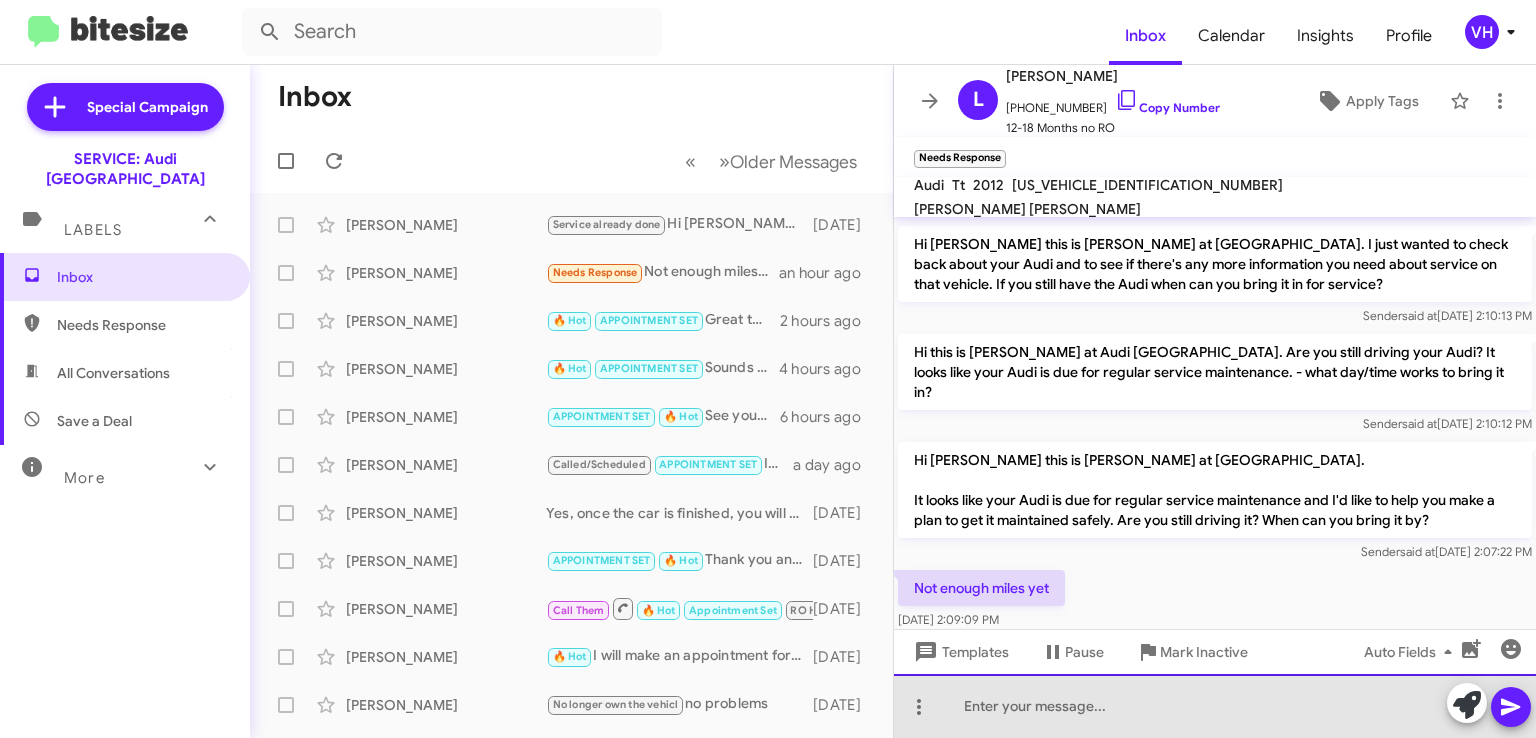click 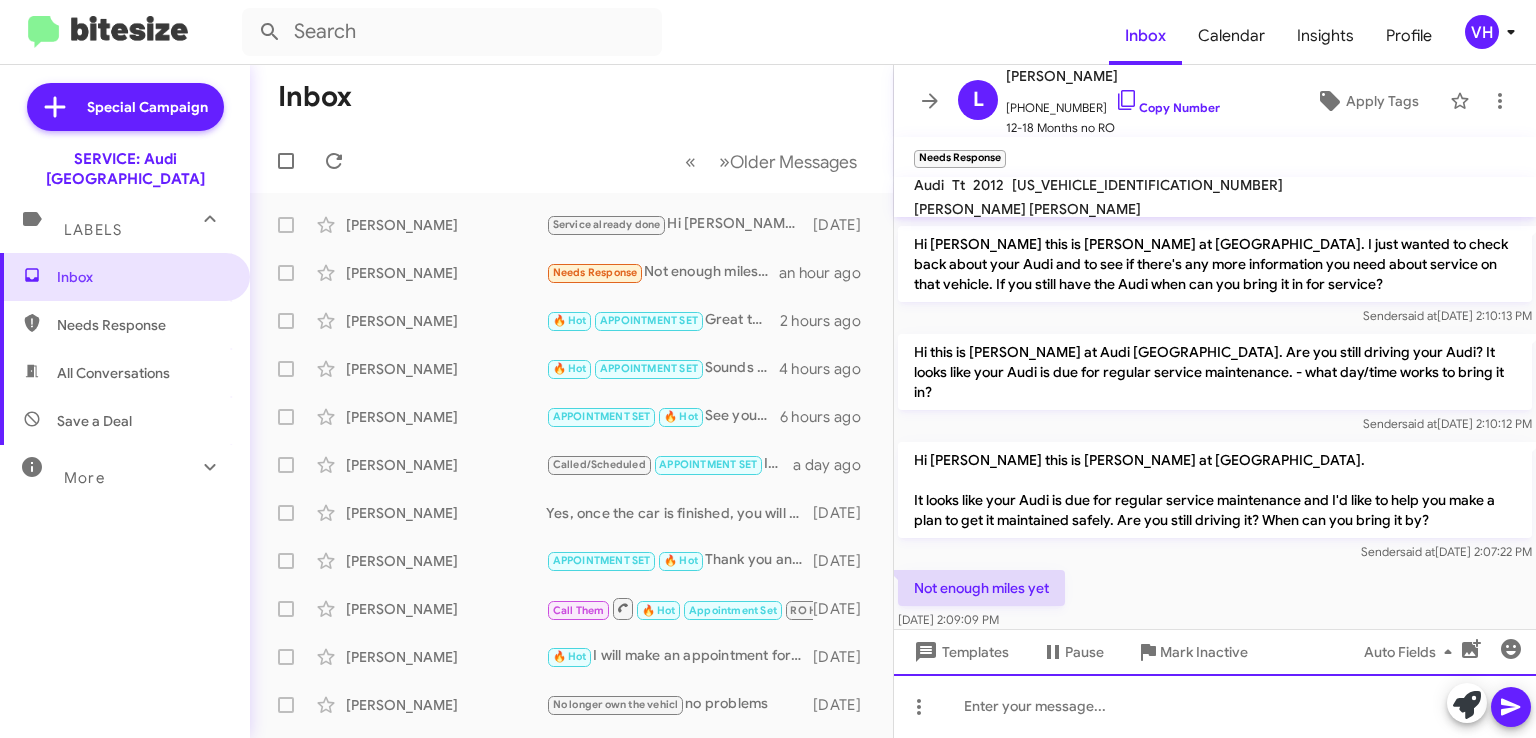paste 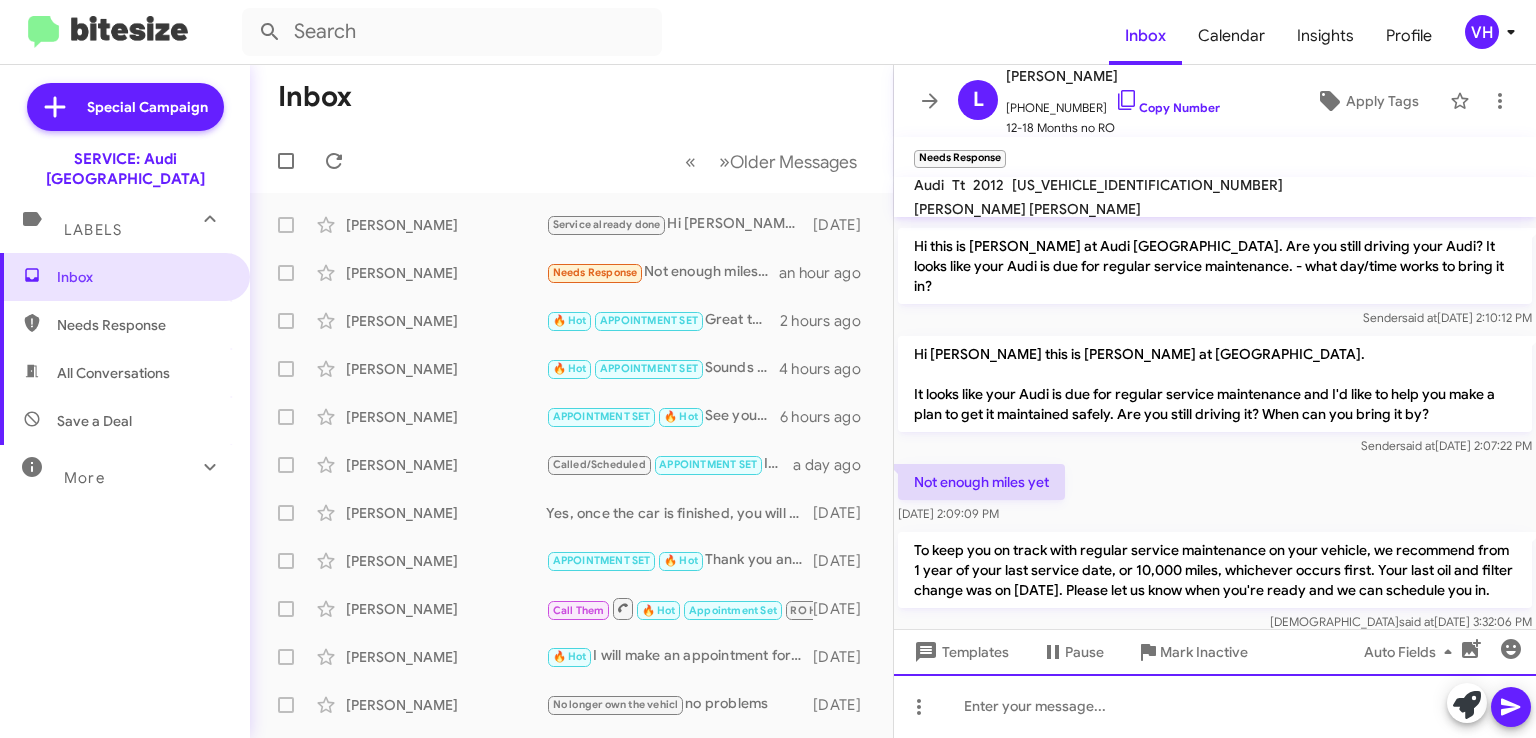 scroll, scrollTop: 984, scrollLeft: 0, axis: vertical 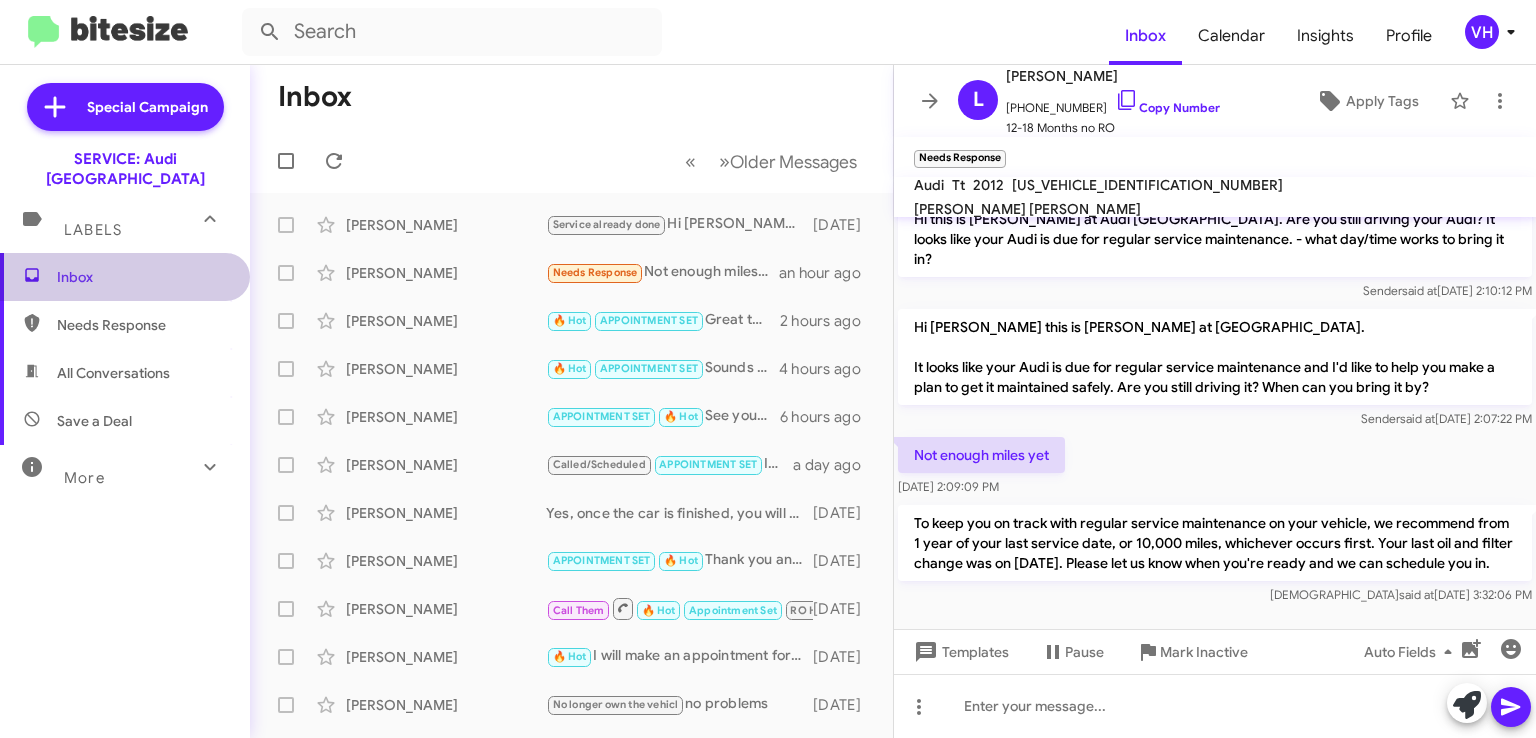 click on "Inbox" at bounding box center (142, 277) 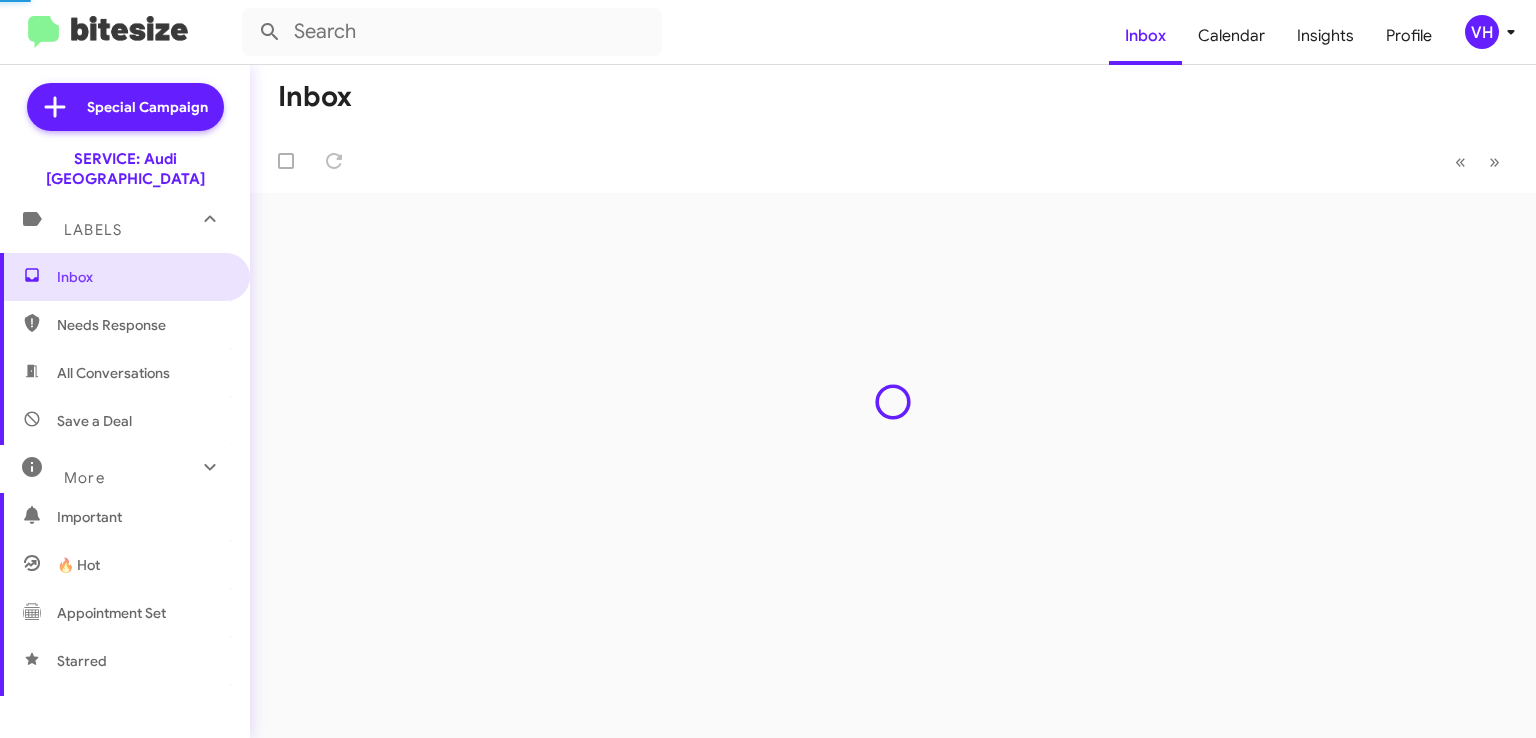 scroll, scrollTop: 0, scrollLeft: 0, axis: both 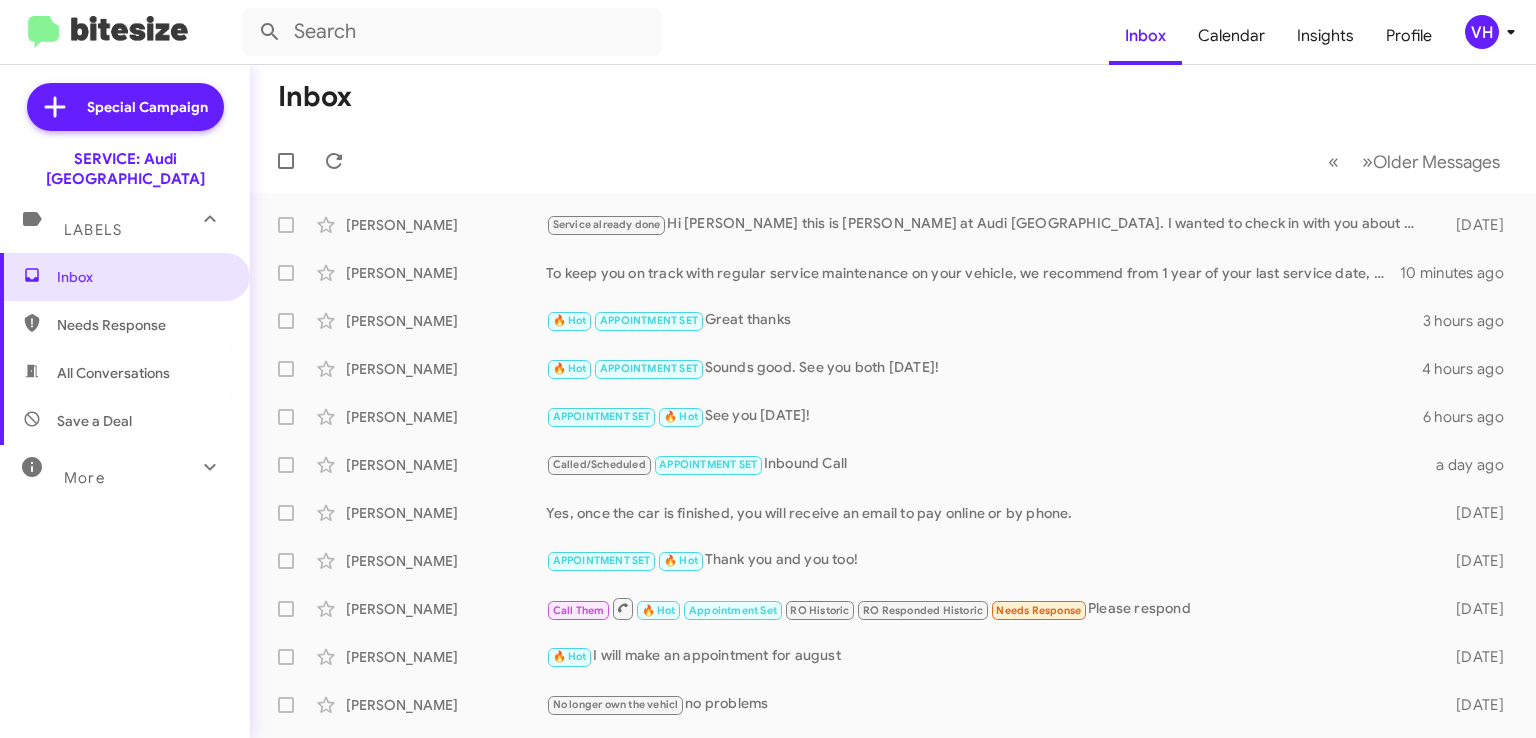 click on "Inbox  Needs Response  All Conversations Save a Deal More Important  🔥 Hot Appointment Set
Starred Sent Sold Sold Responded Historic Reactivated Finished Opt out Paused Unpaused Phone Call" at bounding box center (125, 474) 